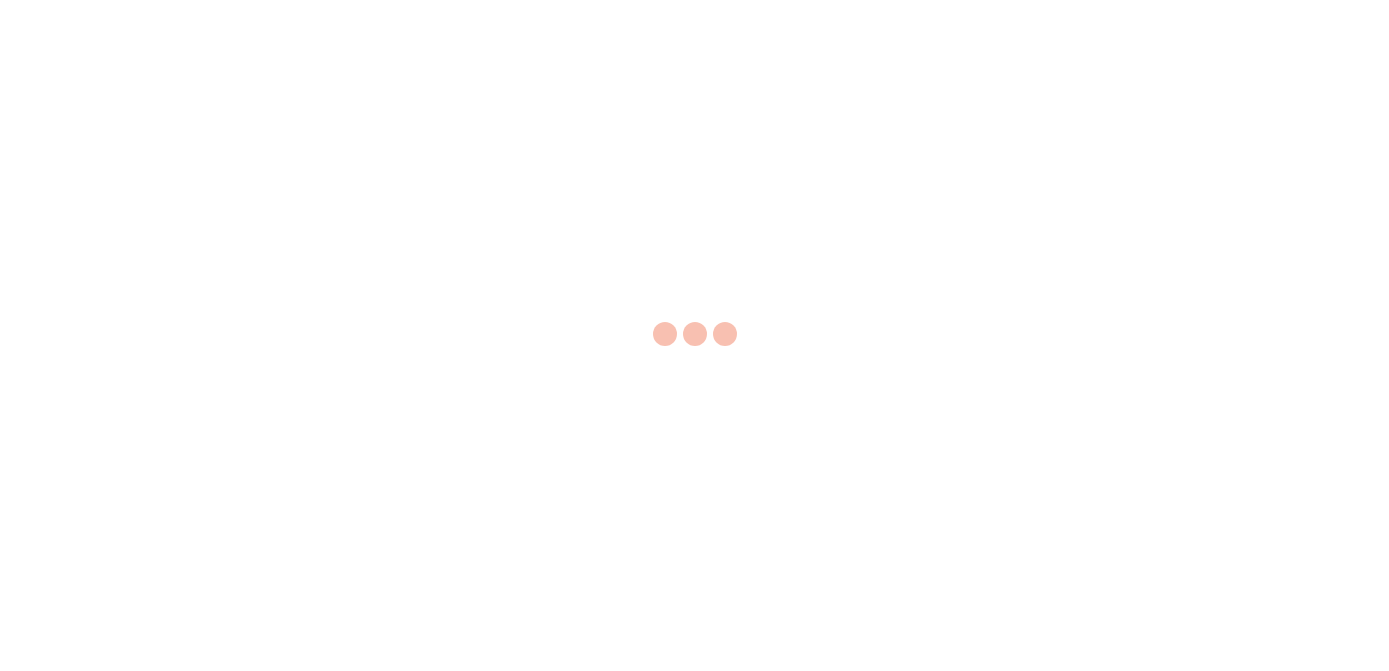 scroll, scrollTop: 0, scrollLeft: 0, axis: both 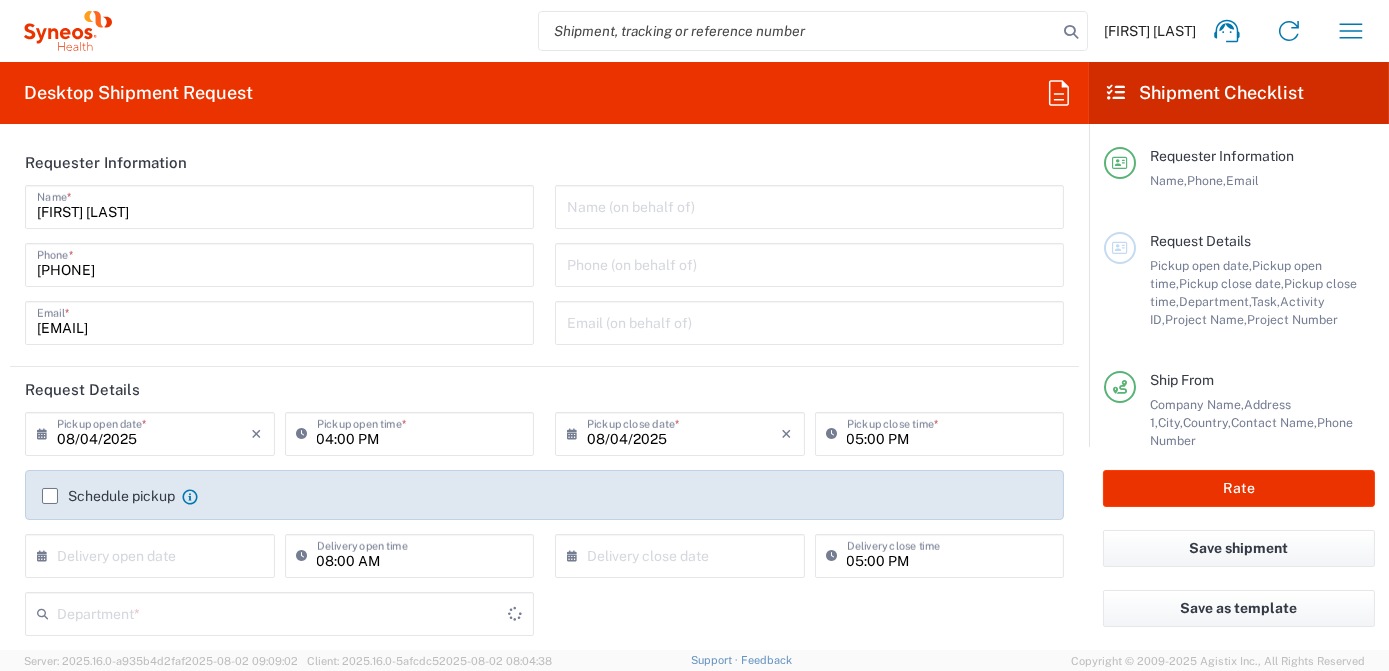 type on "3190" 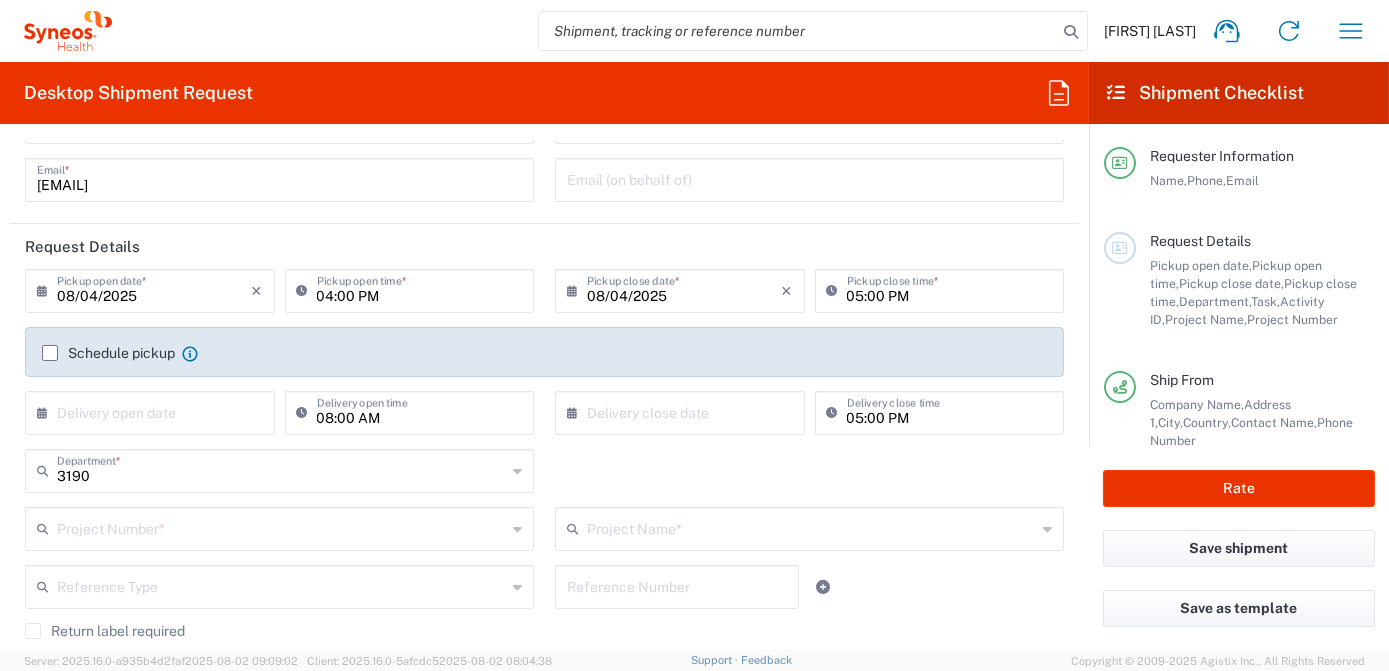 type on "Argentina" 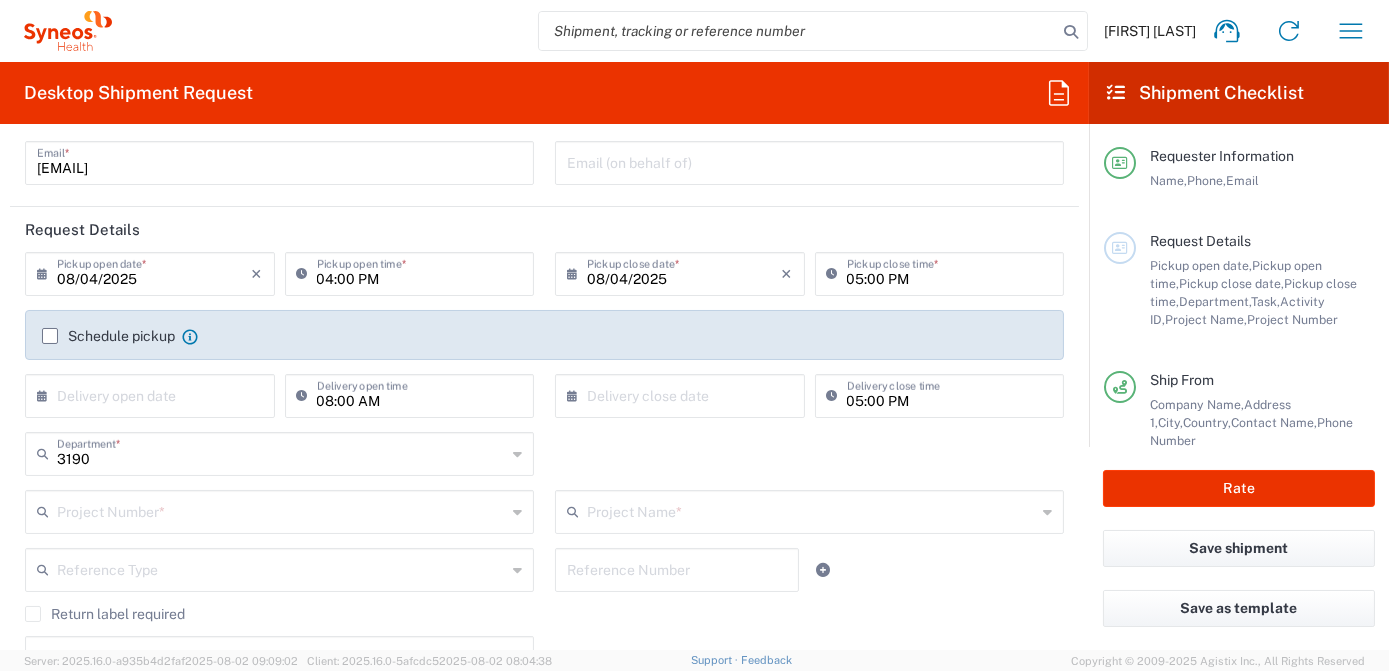 scroll, scrollTop: 181, scrollLeft: 0, axis: vertical 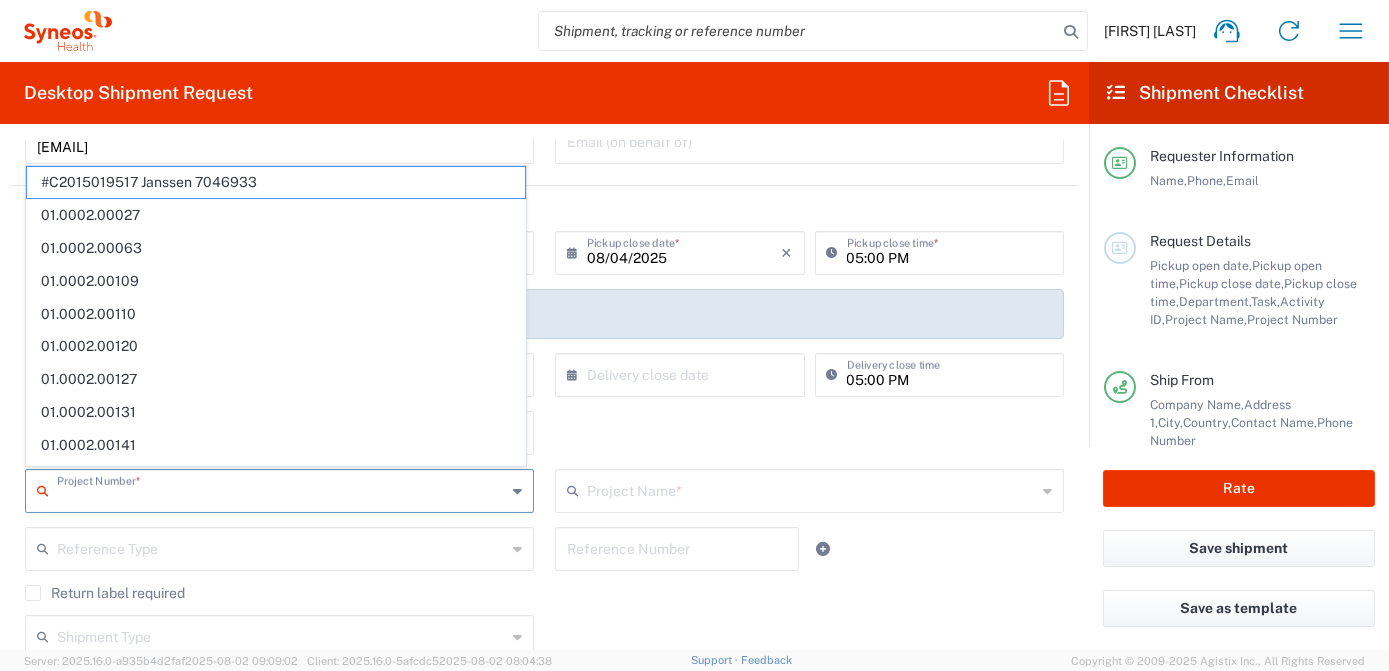 click at bounding box center (281, 489) 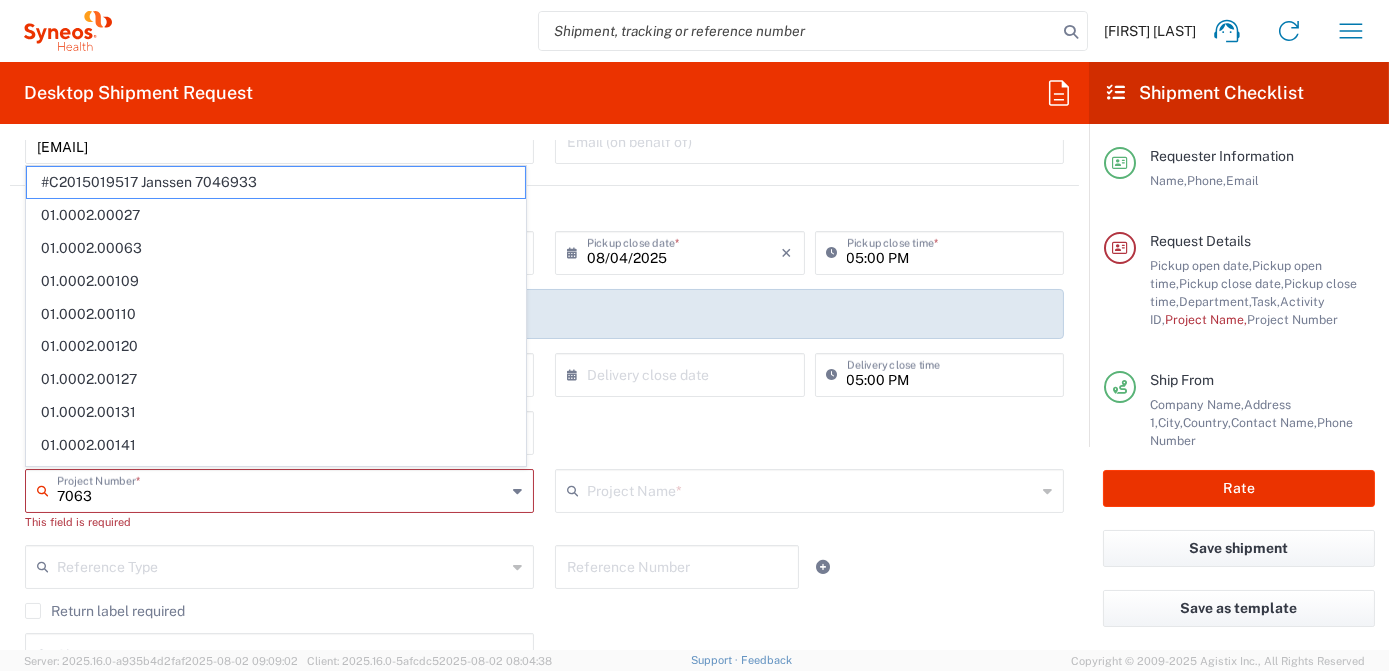 type on "70633" 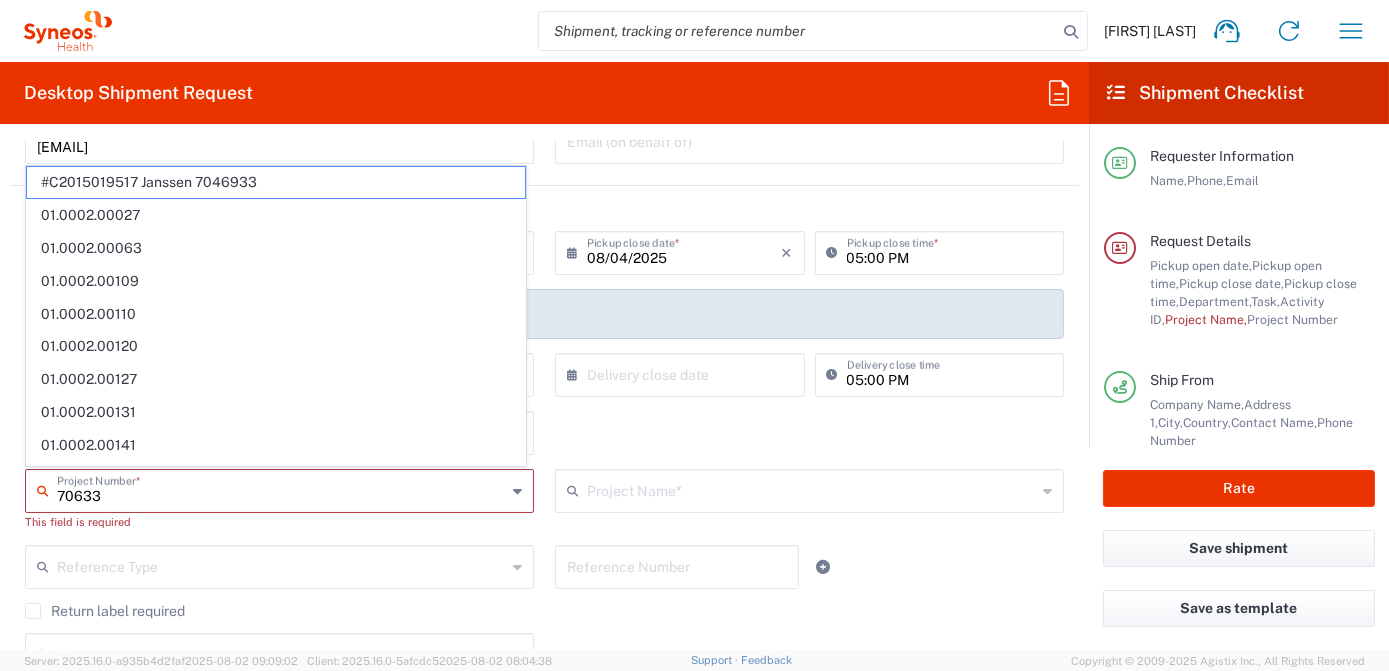 type on "Syneos Health Argentina SA" 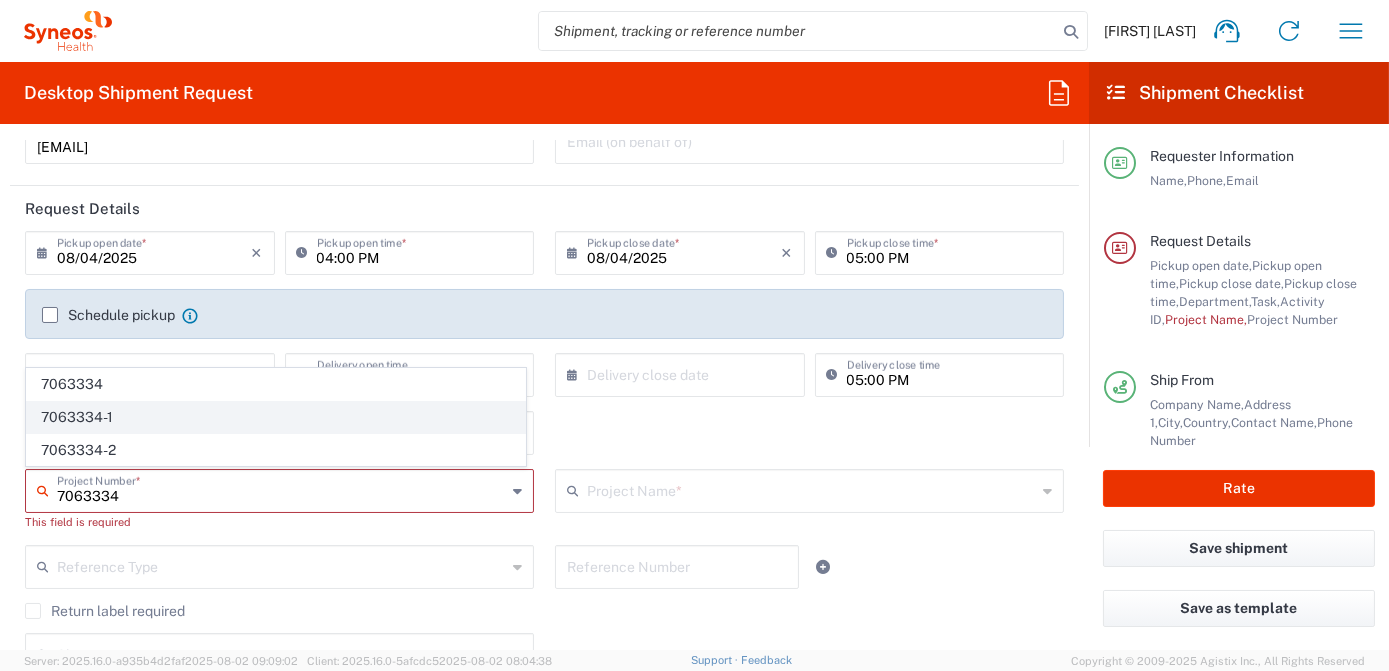 click on "7063334-1" 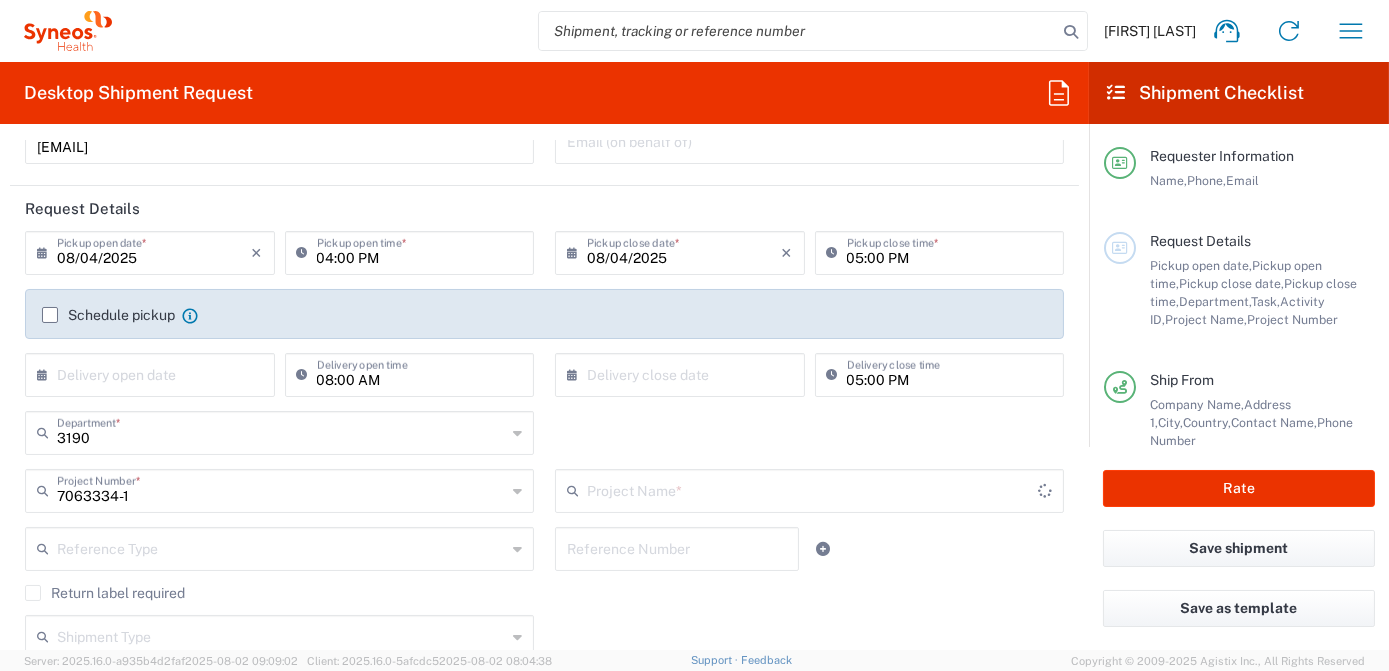 type on "802-SYN-188" 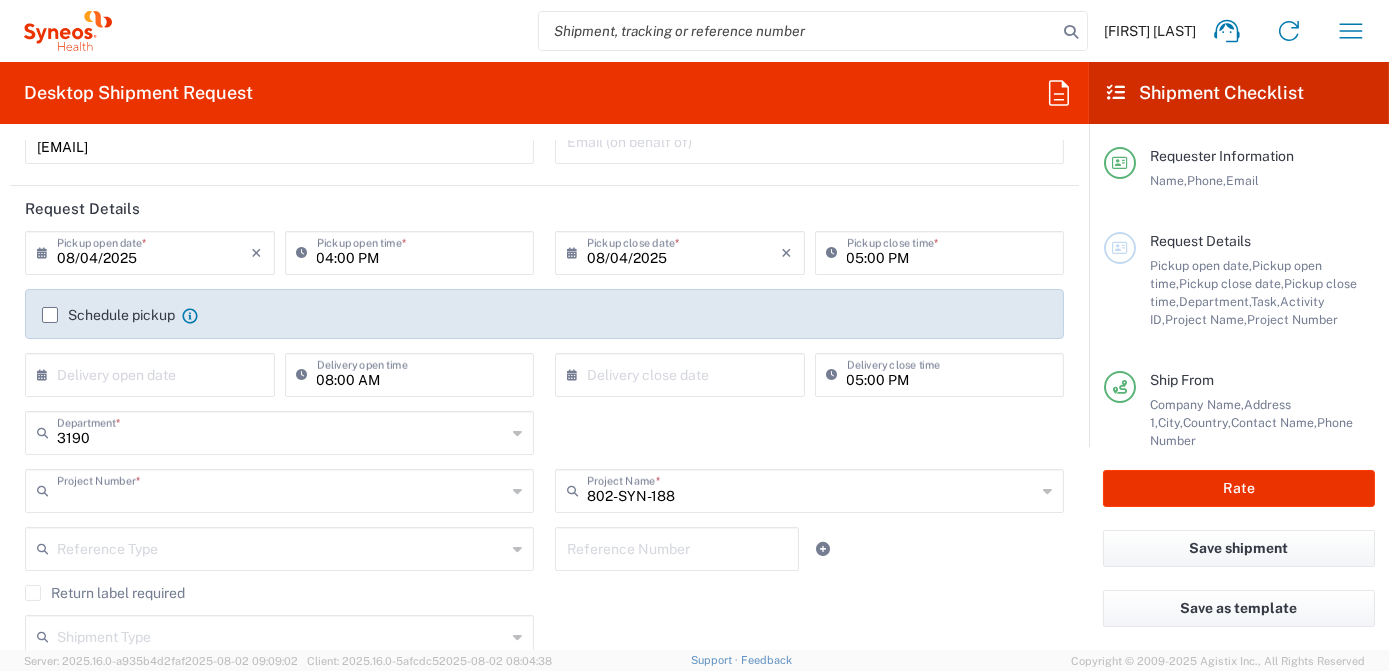 click at bounding box center (281, 489) 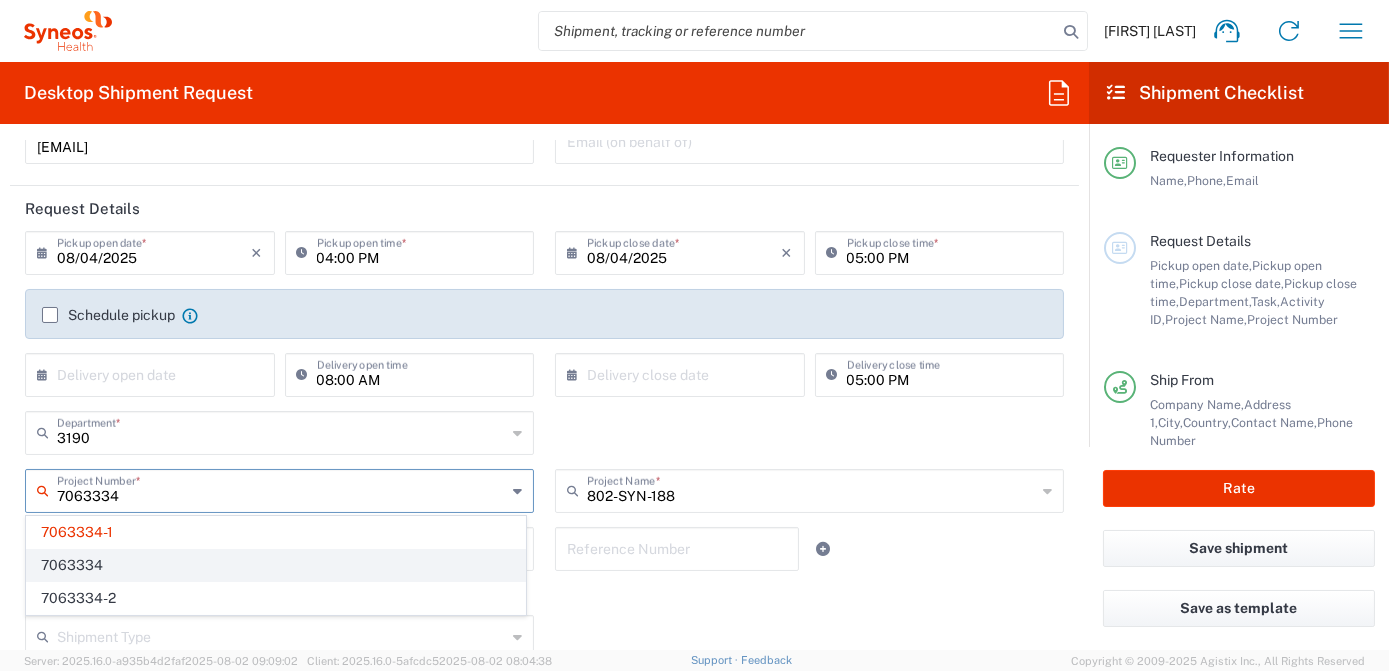 type on "7063334" 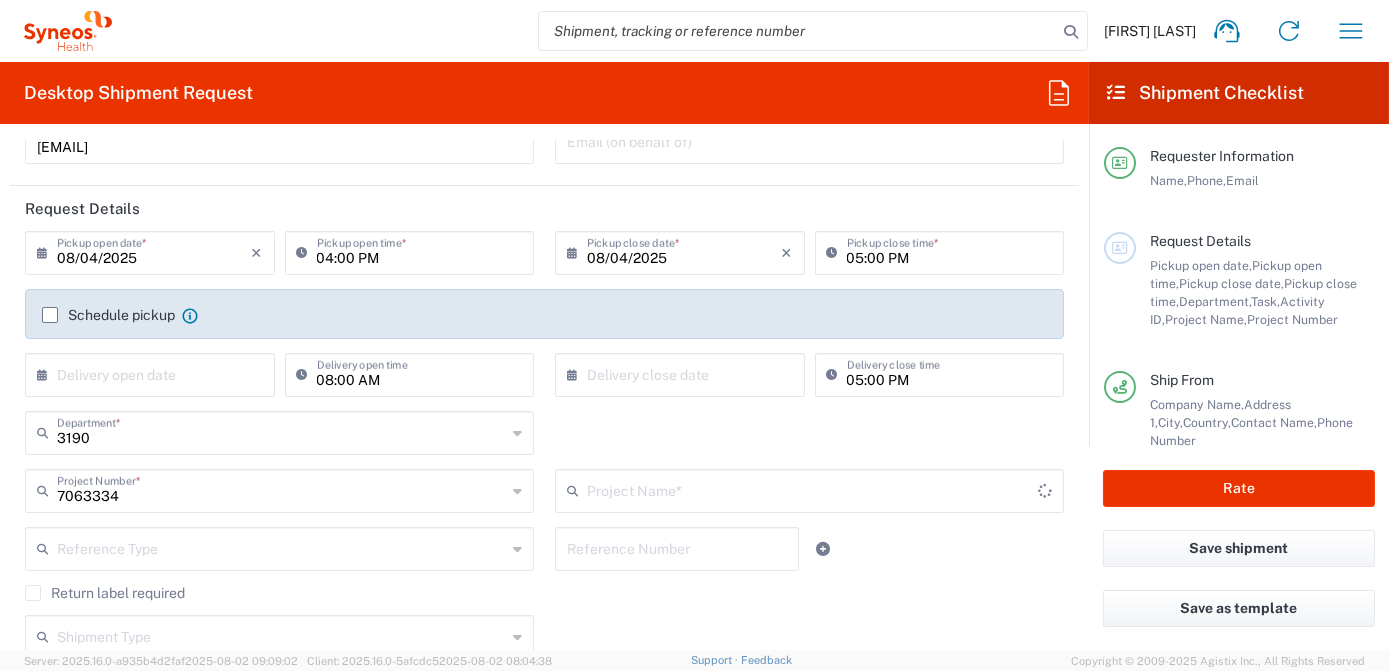 type on "Mineralys 7063334" 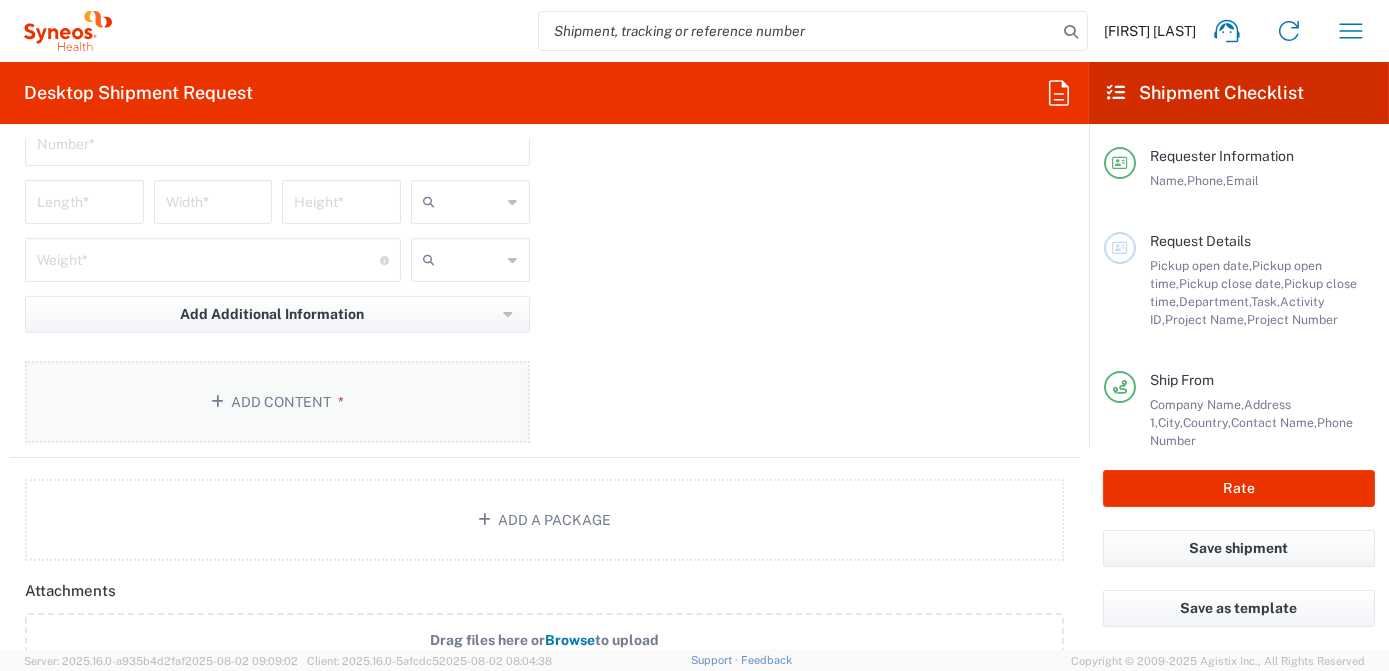scroll, scrollTop: 2181, scrollLeft: 0, axis: vertical 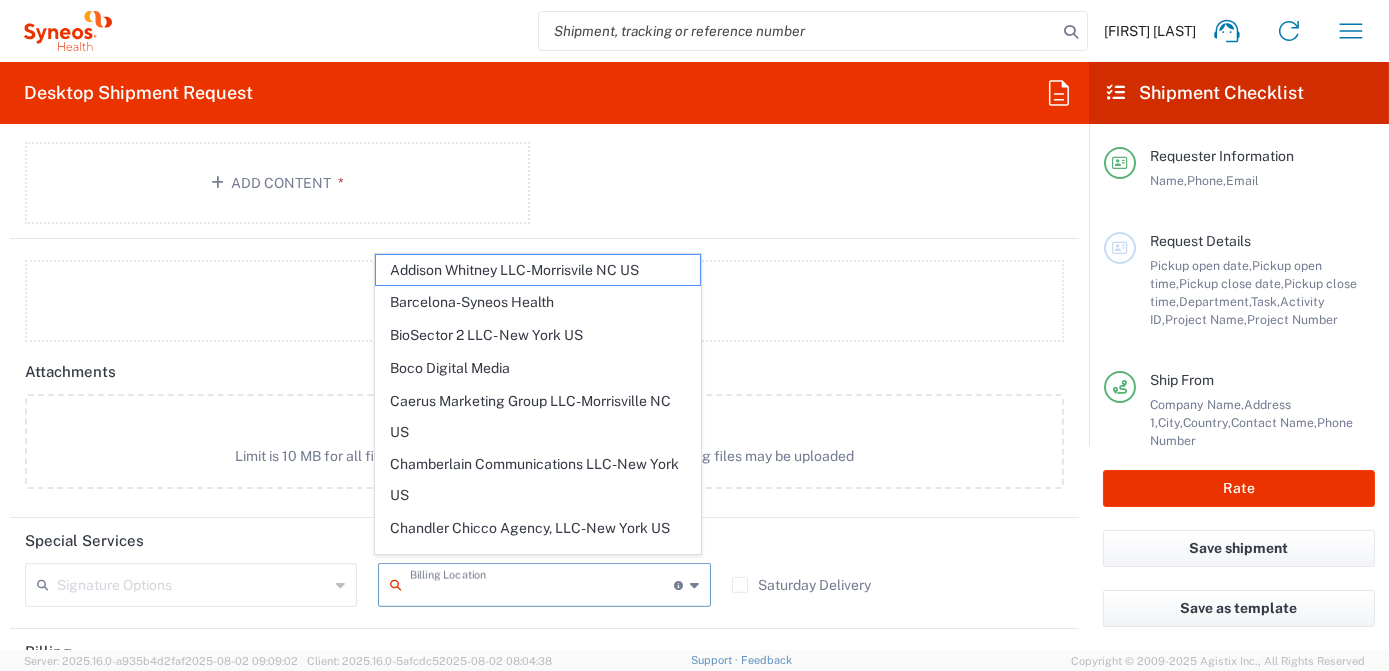 click at bounding box center (541, 583) 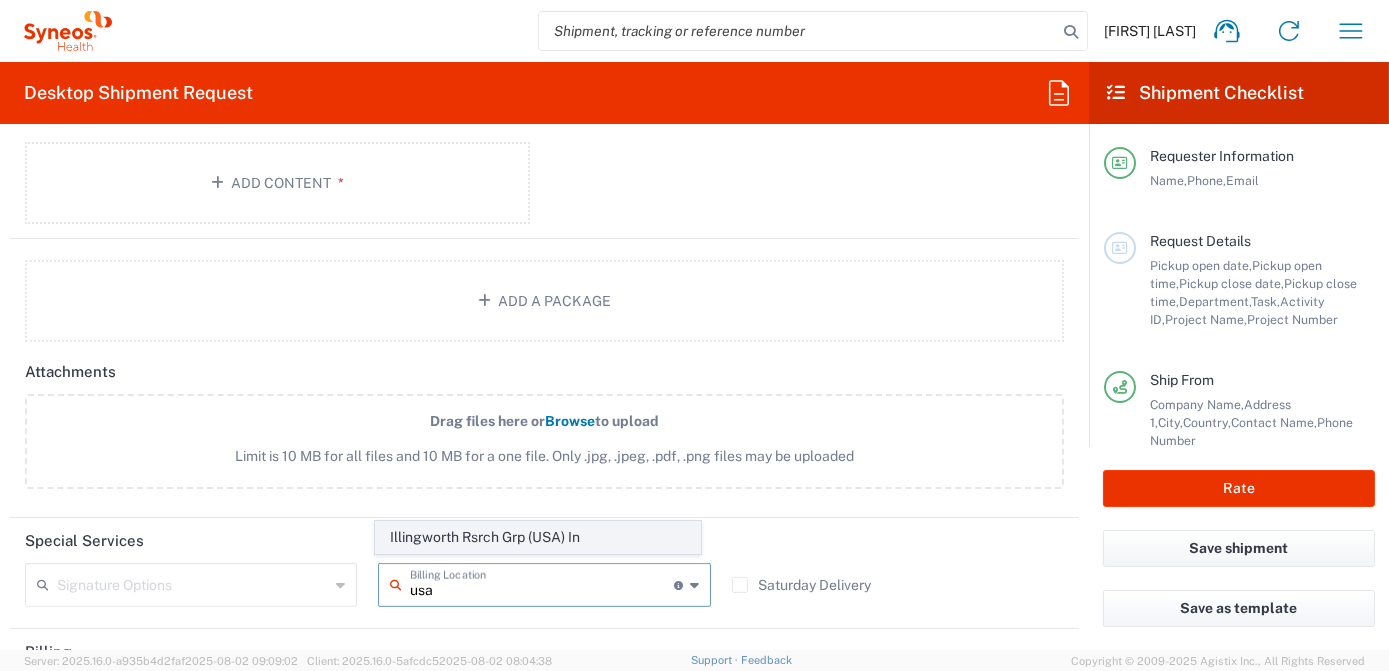 click on "Illingworth Rsrch Grp (USA) In" 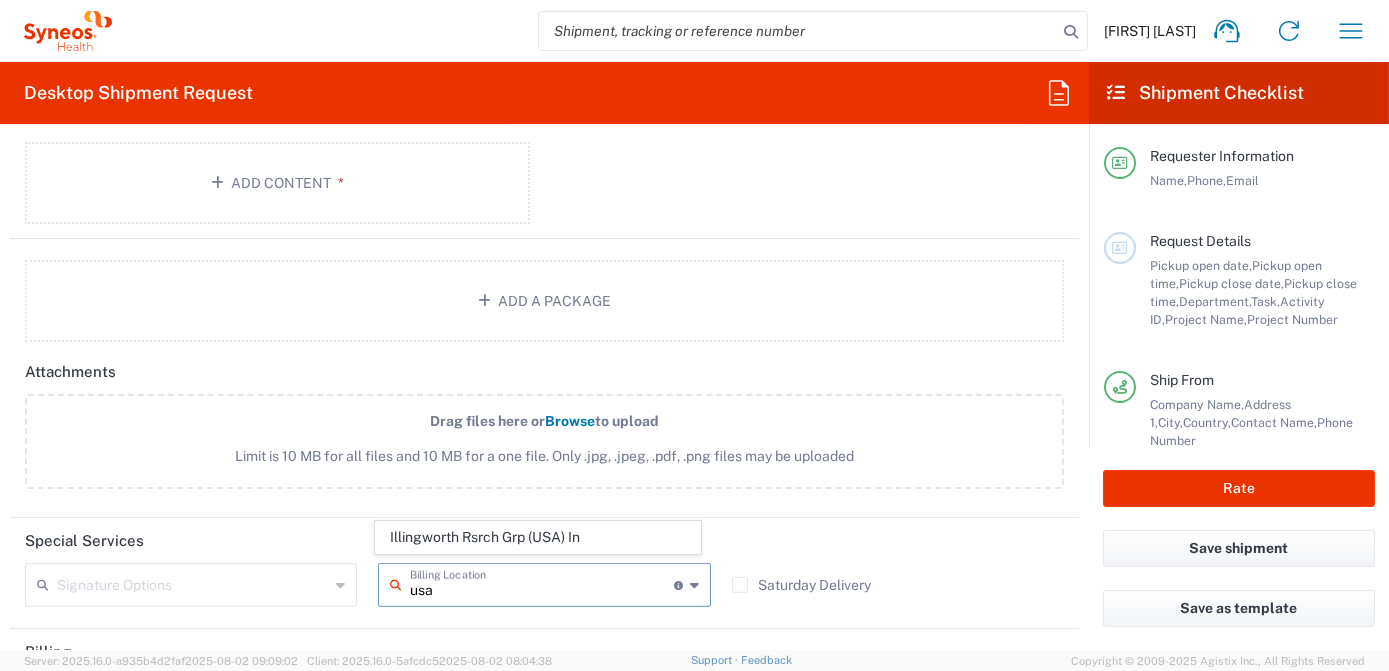 type on "Illingworth Rsrch Grp (USA) In" 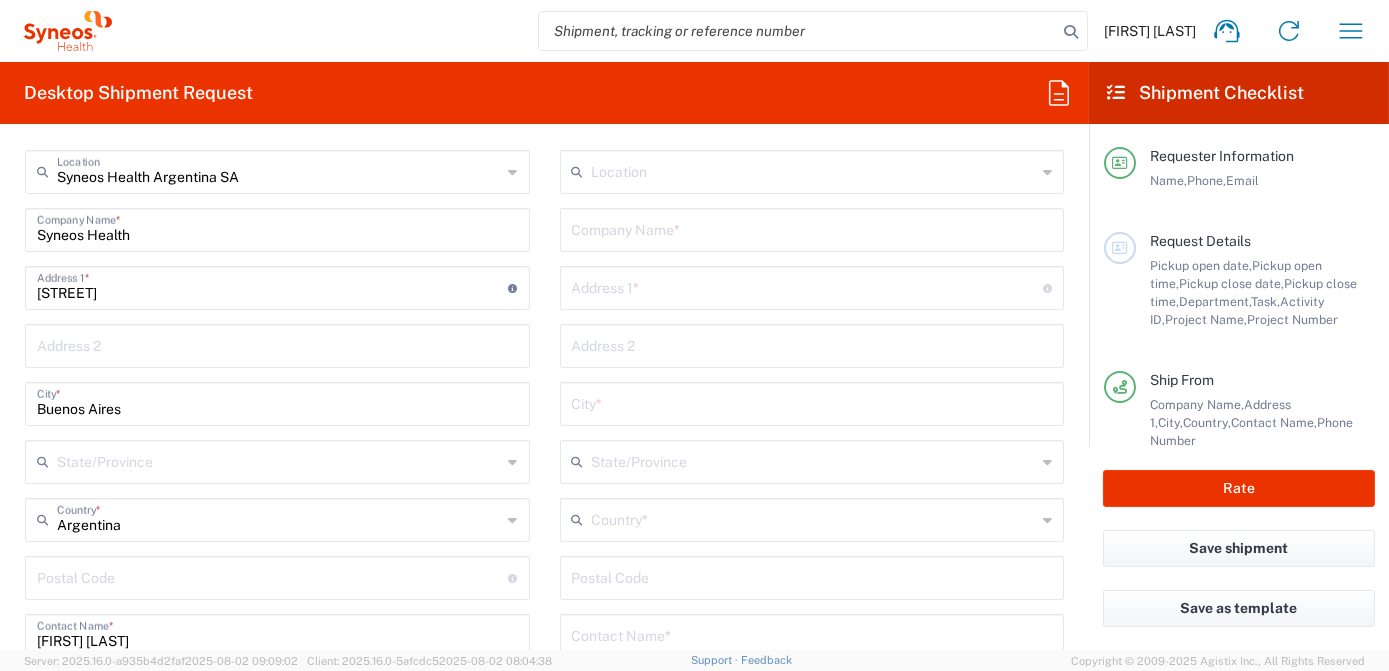 scroll, scrollTop: 727, scrollLeft: 0, axis: vertical 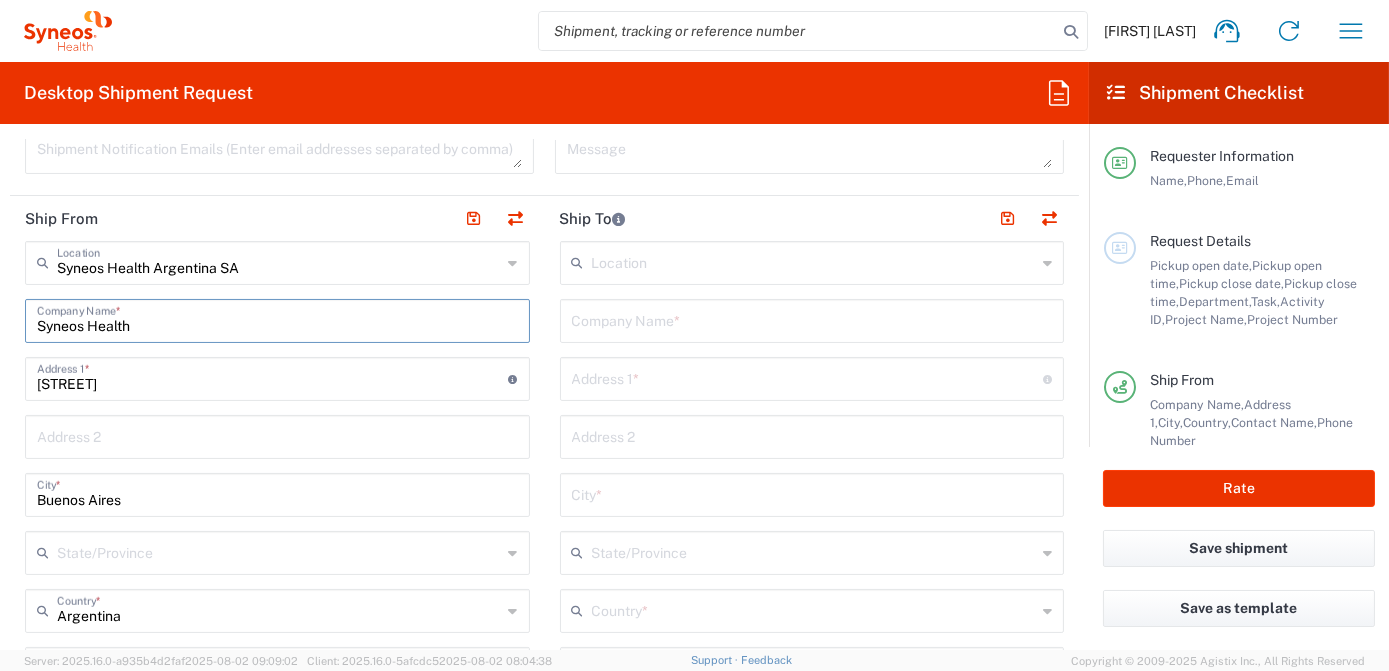 drag, startPoint x: 149, startPoint y: 326, endPoint x: 0, endPoint y: 302, distance: 150.9205 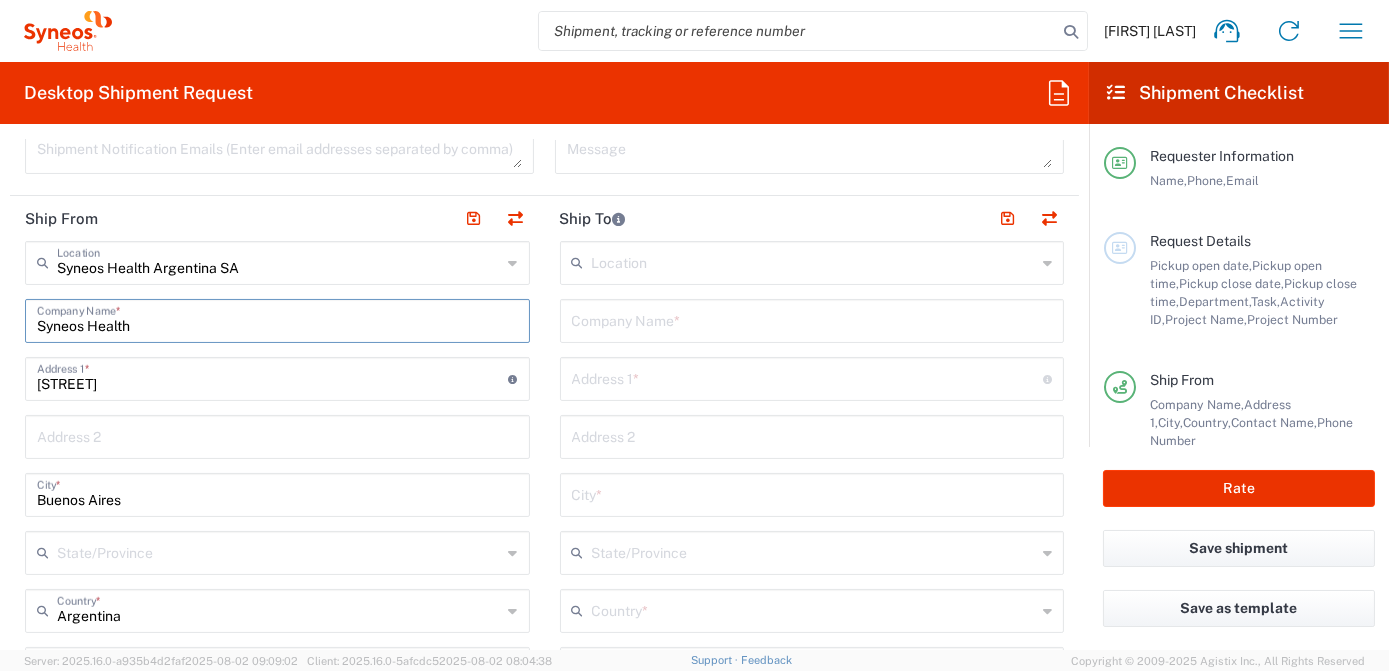 type 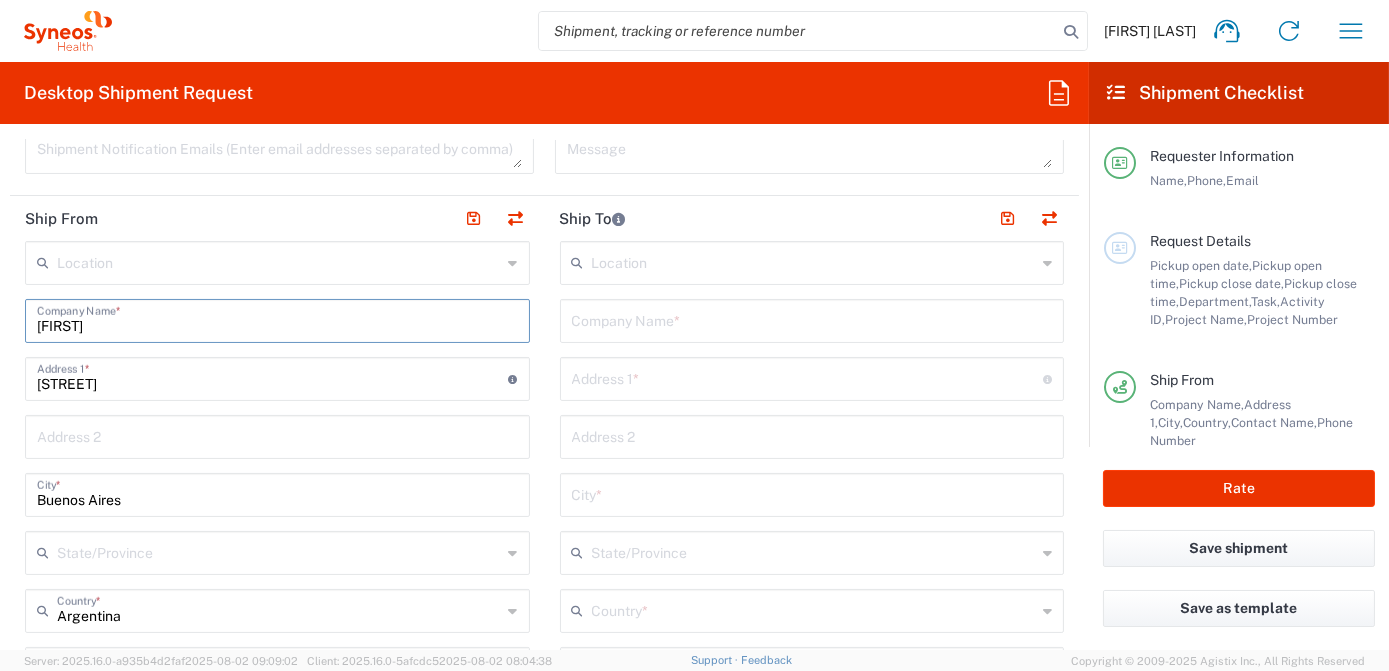 drag, startPoint x: 114, startPoint y: 328, endPoint x: -4, endPoint y: 329, distance: 118.004234 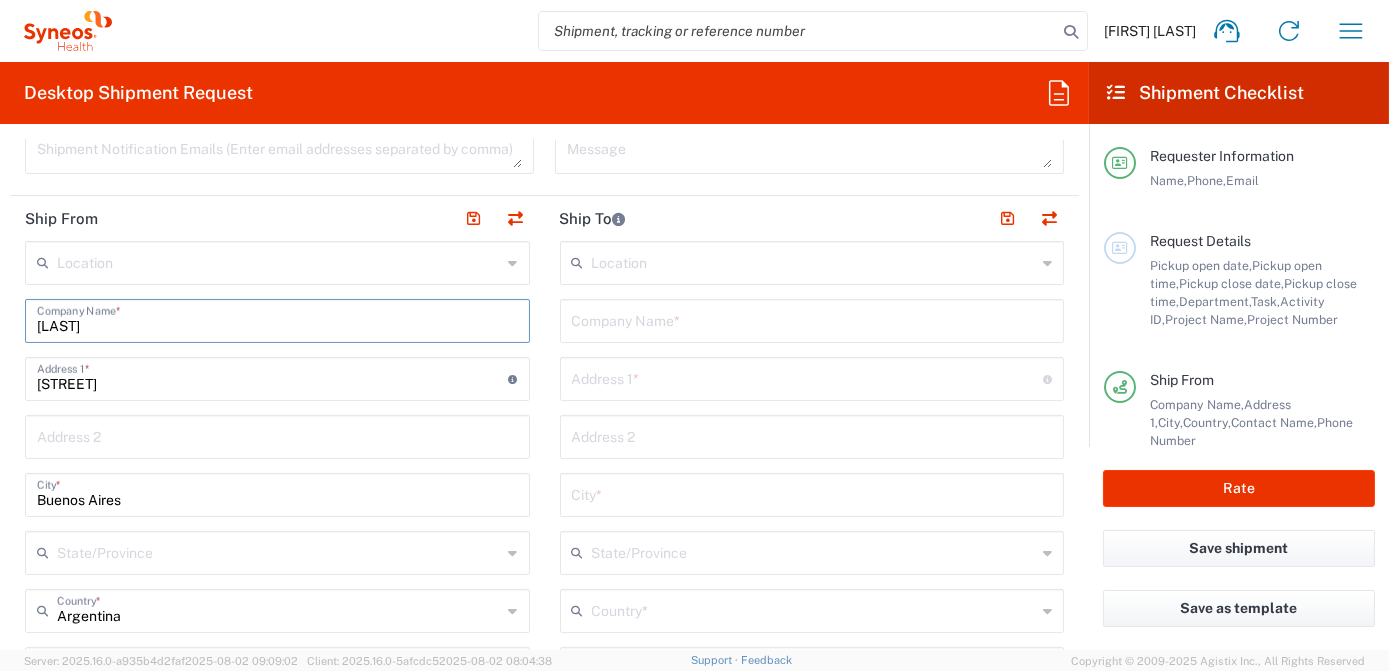 click on "Requester Information [FIRST] [LAST] Name * [PHONE] Phone * [EMAIL] Email * Name (on behalf of) Phone (on behalf of) Email (on behalf of) Request Details 08/04/2025 × Pickup open date * Cancel Apply 04:00 PM Pickup open time * 08/04/2025 × Pickup close date * Cancel Apply 05:00 PM Pickup close time * Schedule pickup When scheduling a pickup please be sure to meet the following criteria:
1. Pickup window should start at least 2 hours after current time.
2.Pickup window needs to be at least 2 hours.
3.Pickup close time should not exceed business hours.
× Cancel" at bounding box center [694, 335] 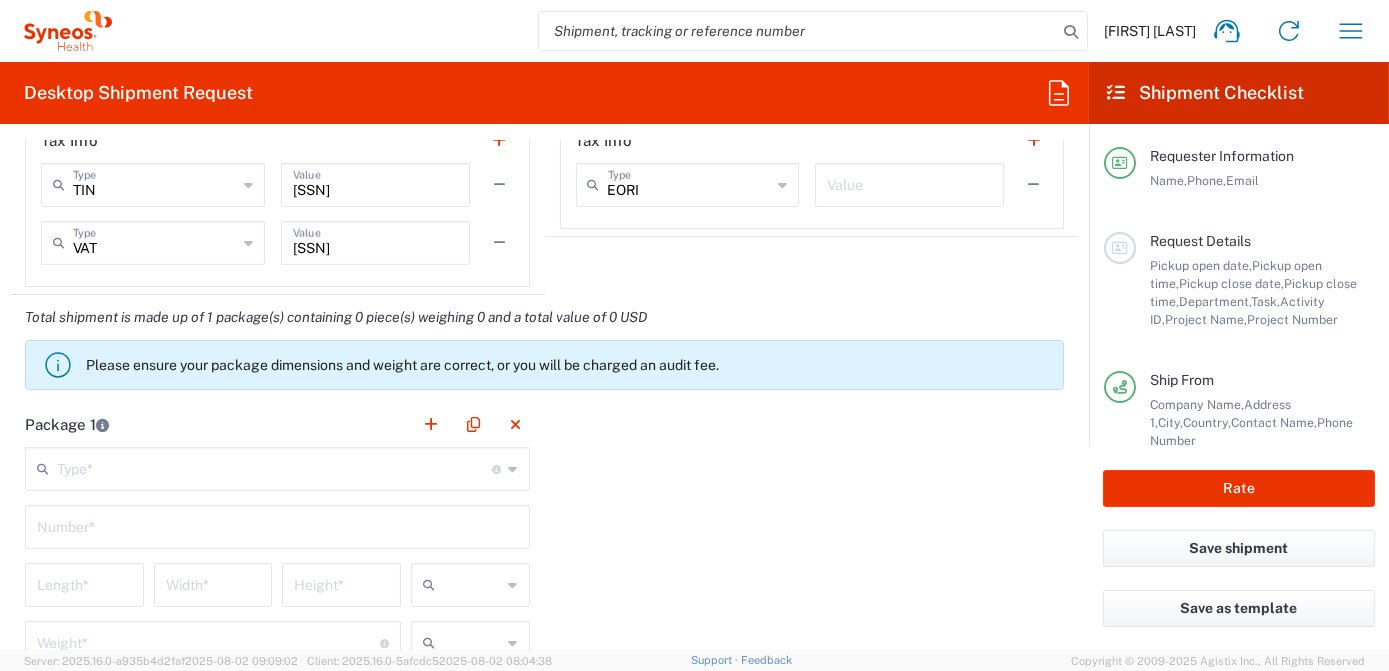 scroll, scrollTop: 1636, scrollLeft: 0, axis: vertical 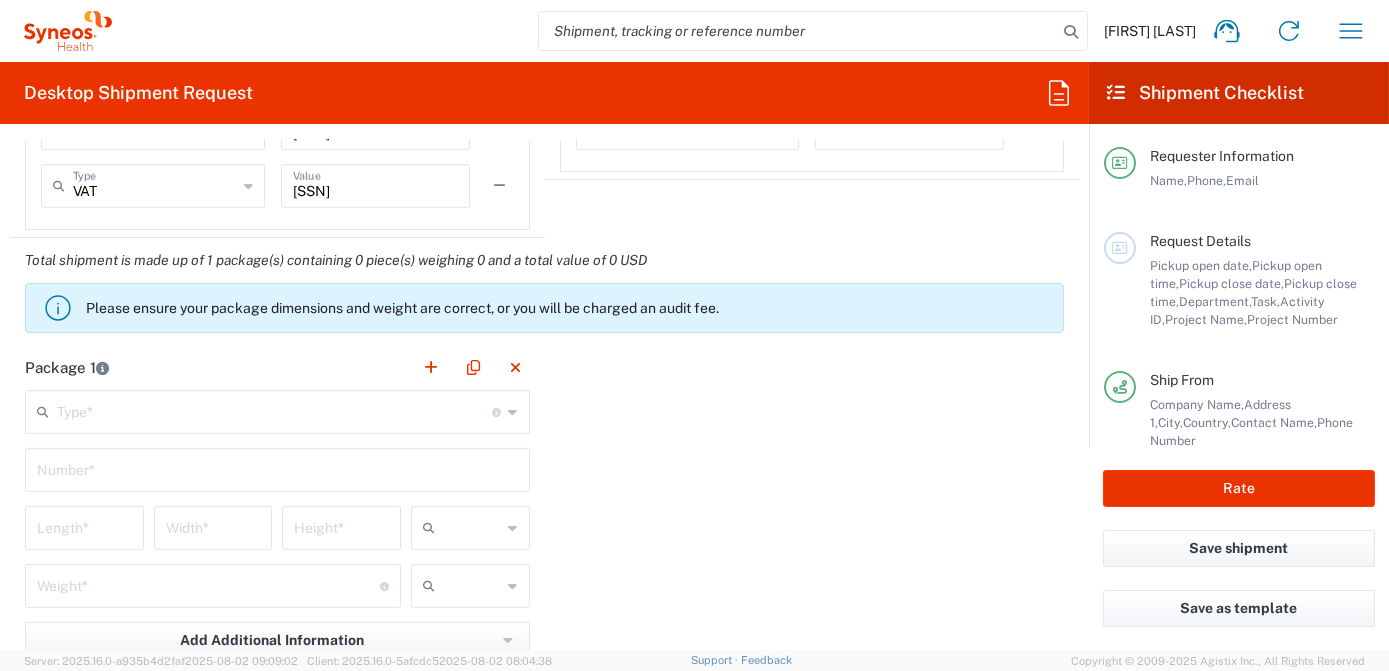 type on "[LAST]" 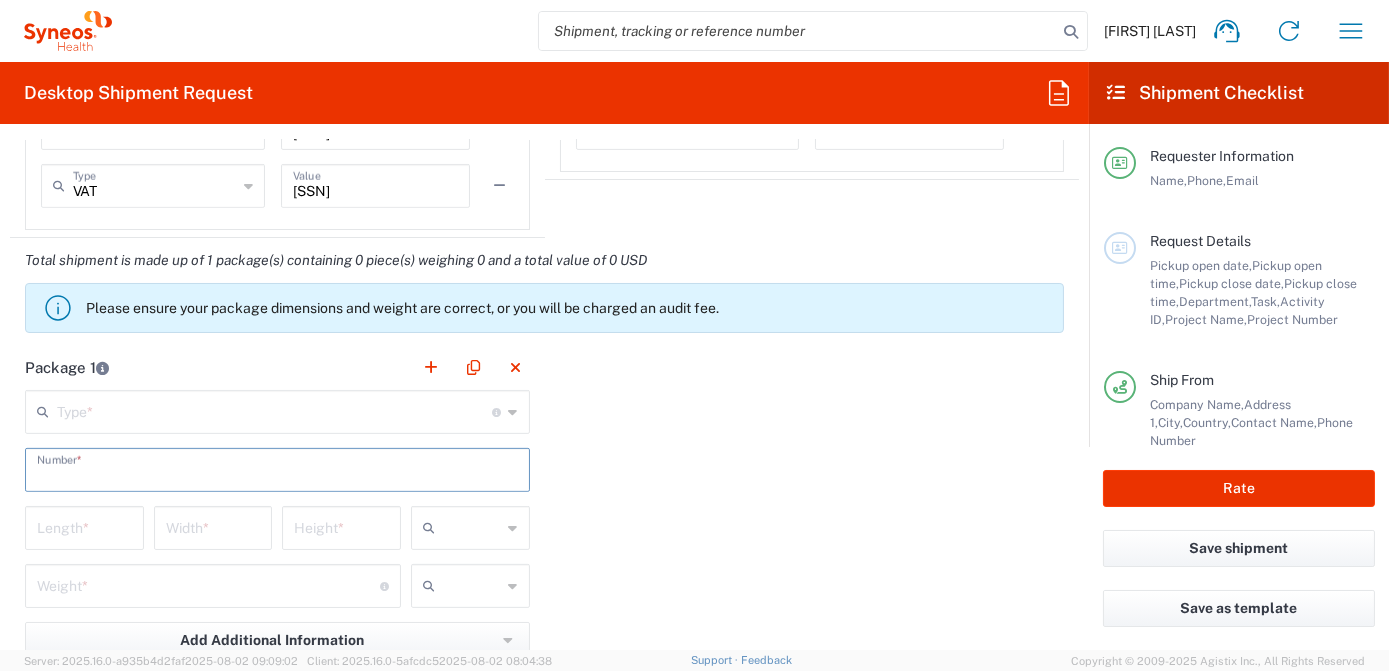 click at bounding box center (277, 468) 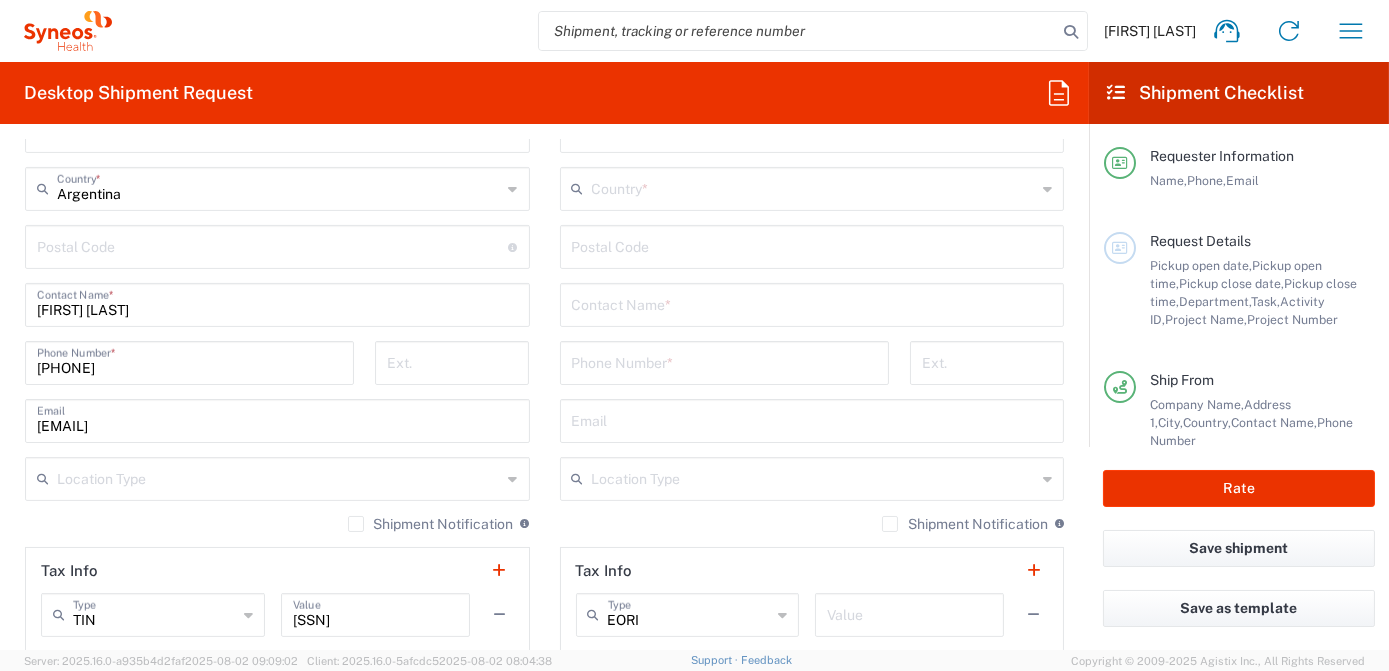 scroll, scrollTop: 1000, scrollLeft: 0, axis: vertical 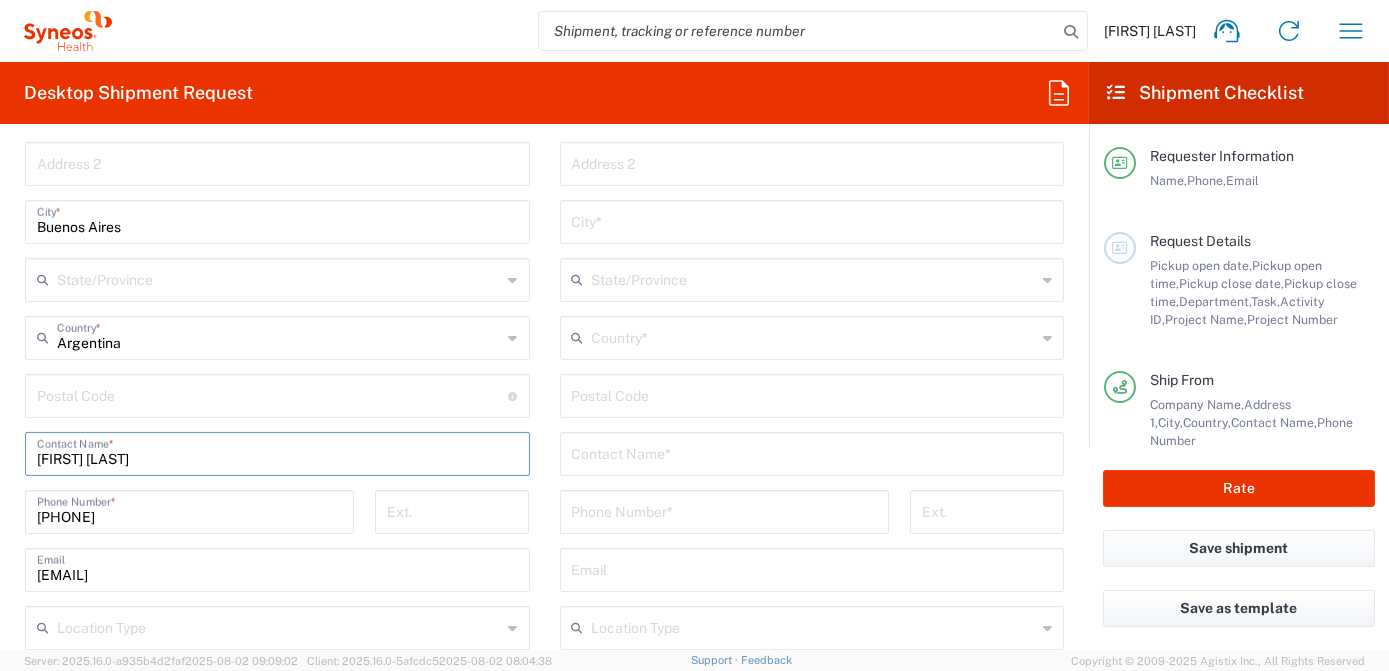 drag, startPoint x: 112, startPoint y: 431, endPoint x: 0, endPoint y: 413, distance: 113.43721 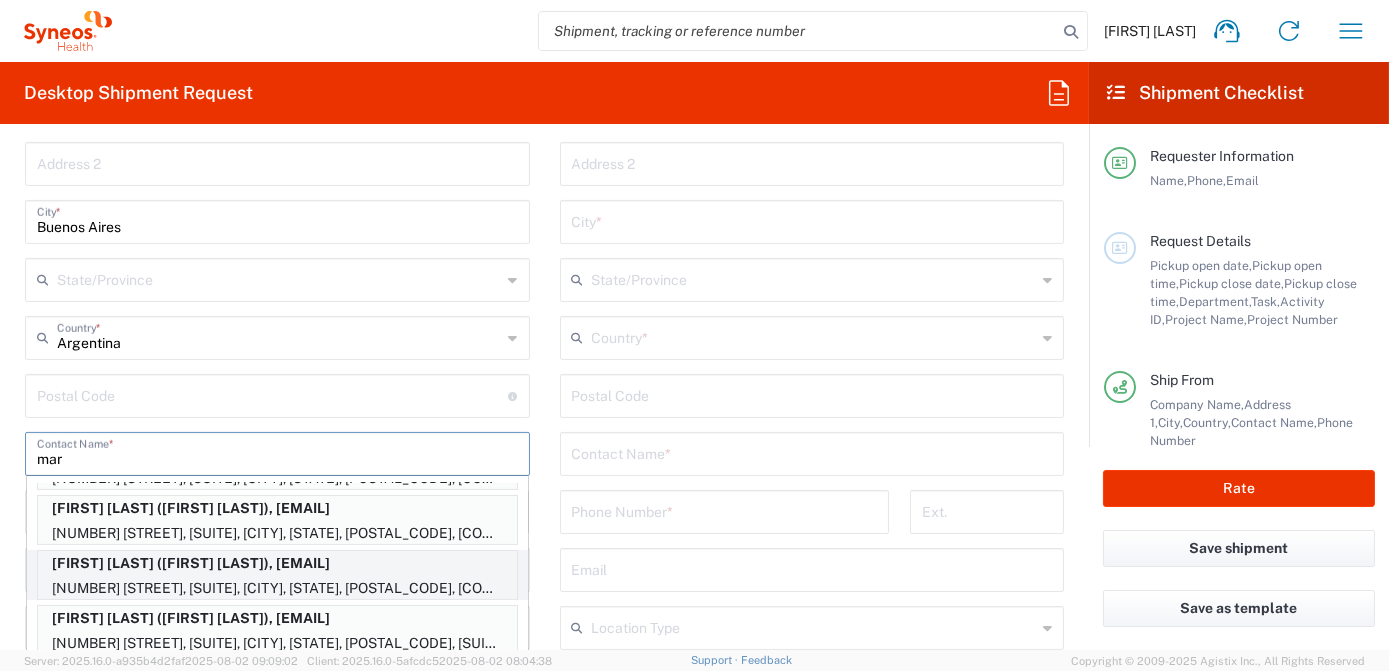 scroll, scrollTop: 117, scrollLeft: 0, axis: vertical 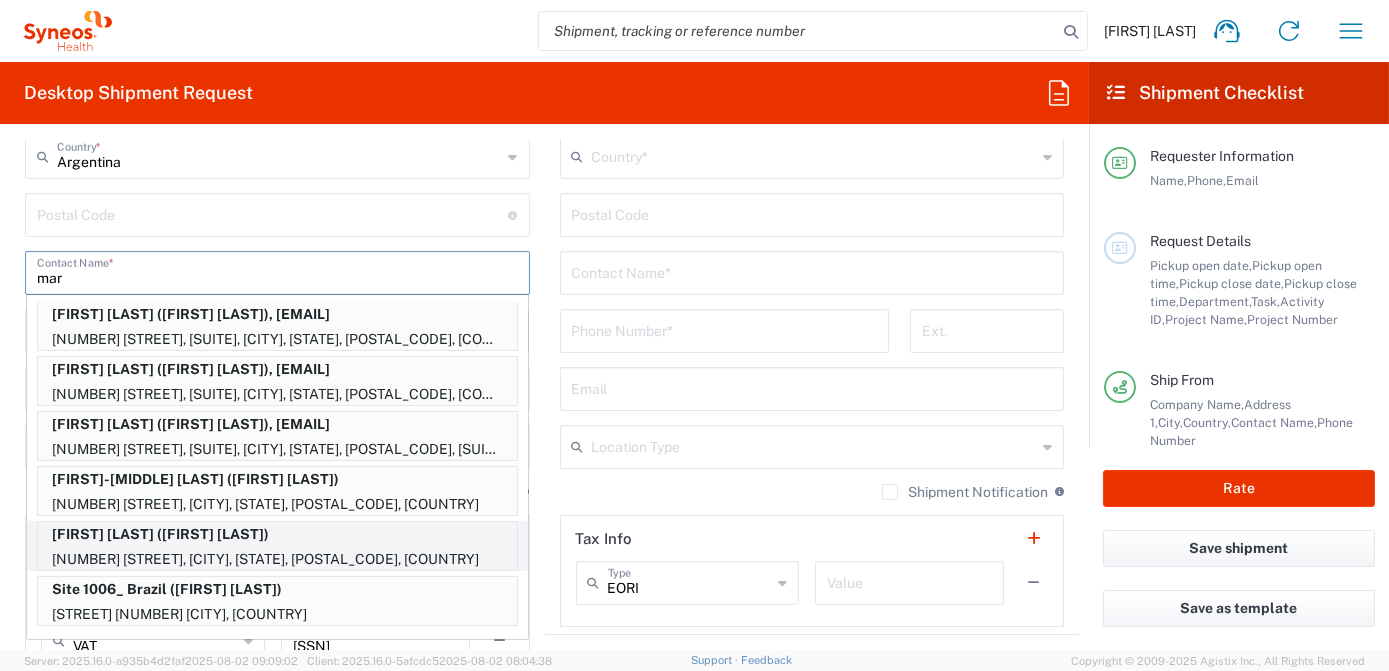 type on "mar" 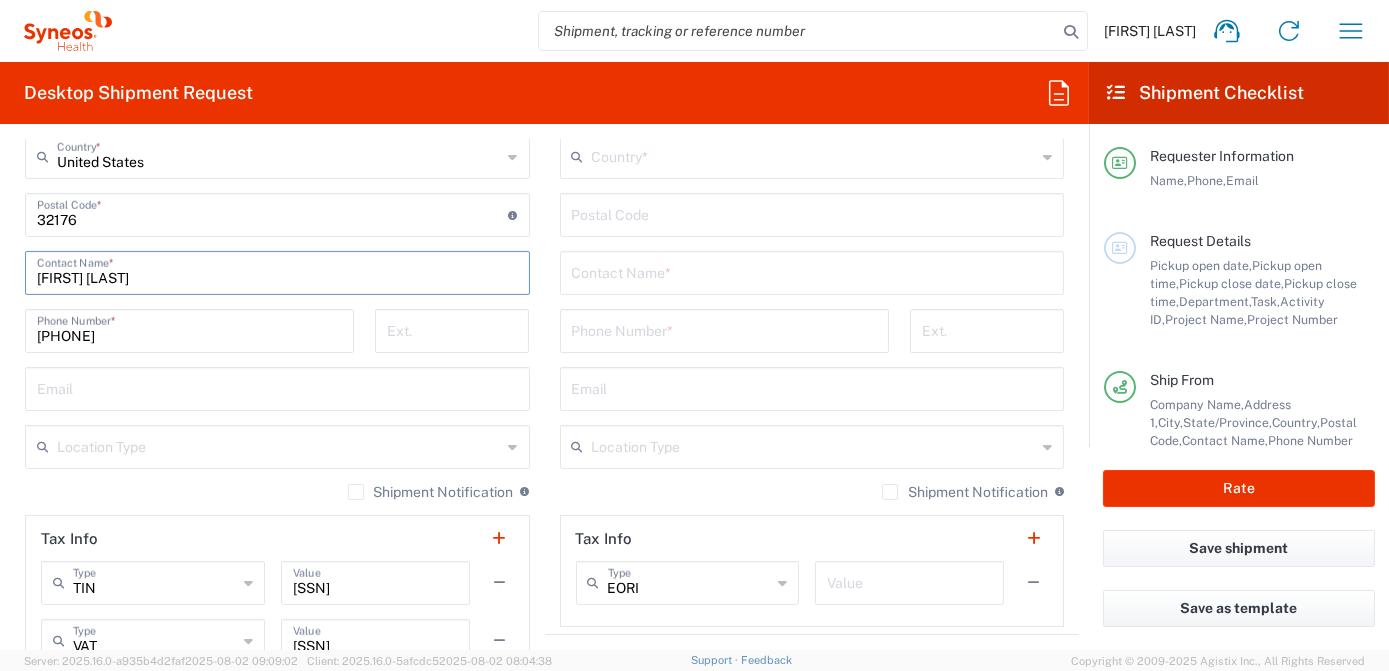 type on "Florida" 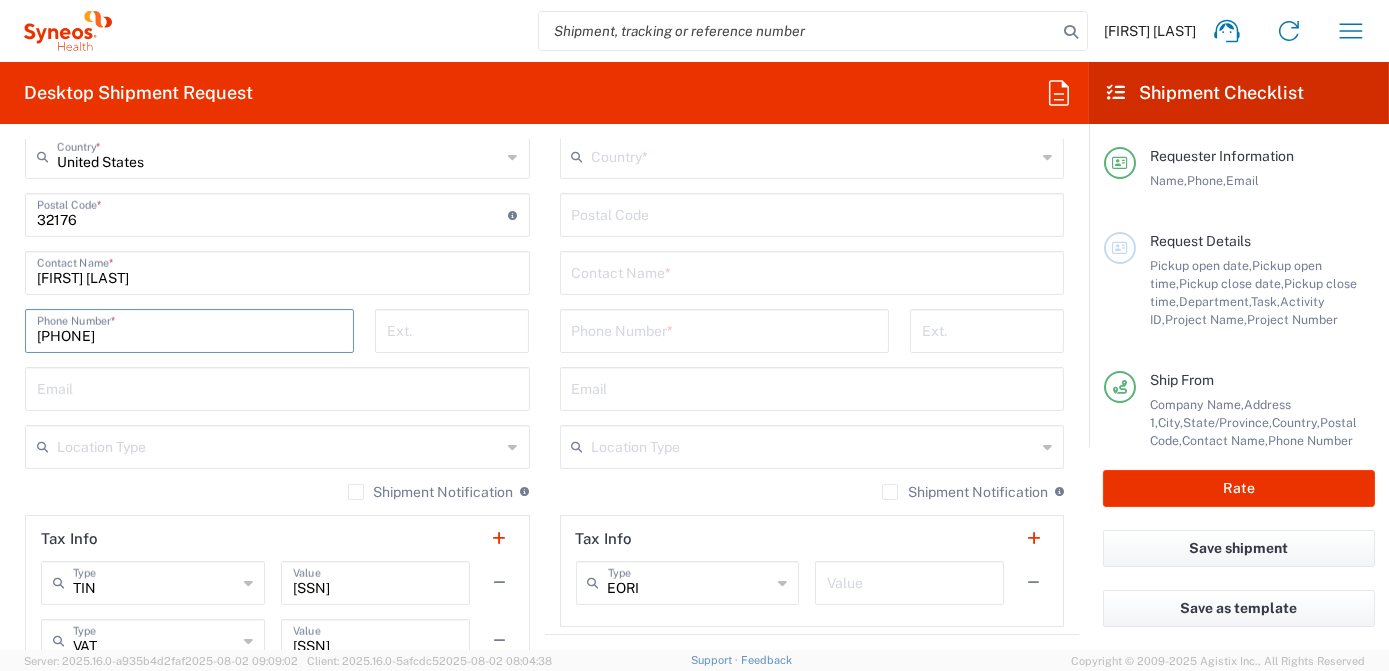 click on "[PHONE]" at bounding box center (189, 329) 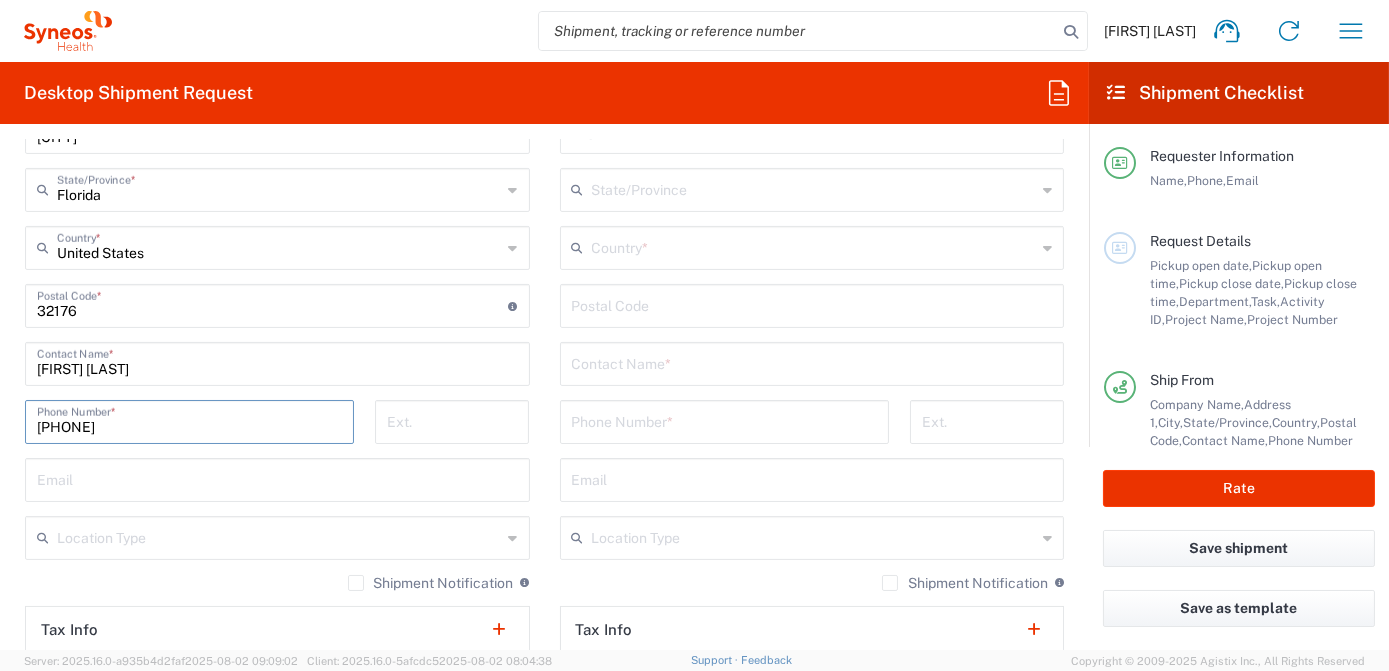 drag, startPoint x: 107, startPoint y: 313, endPoint x: 117, endPoint y: 311, distance: 10.198039 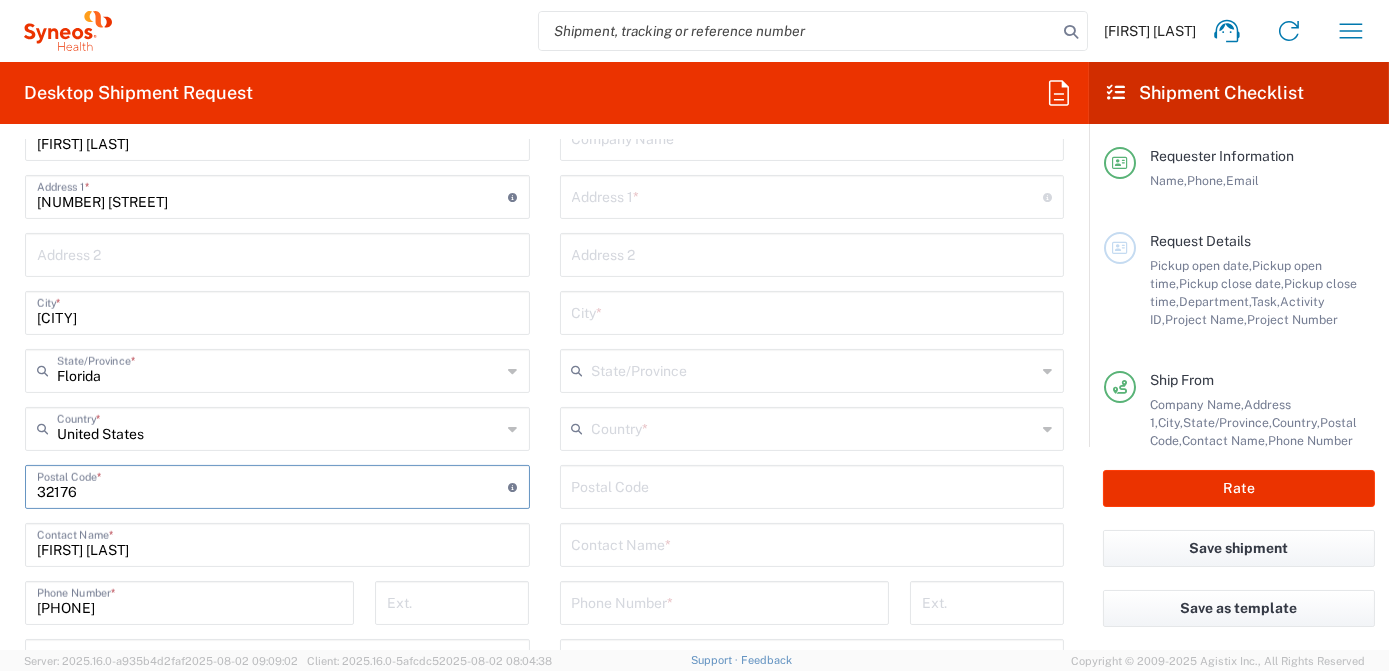 scroll, scrollTop: 818, scrollLeft: 0, axis: vertical 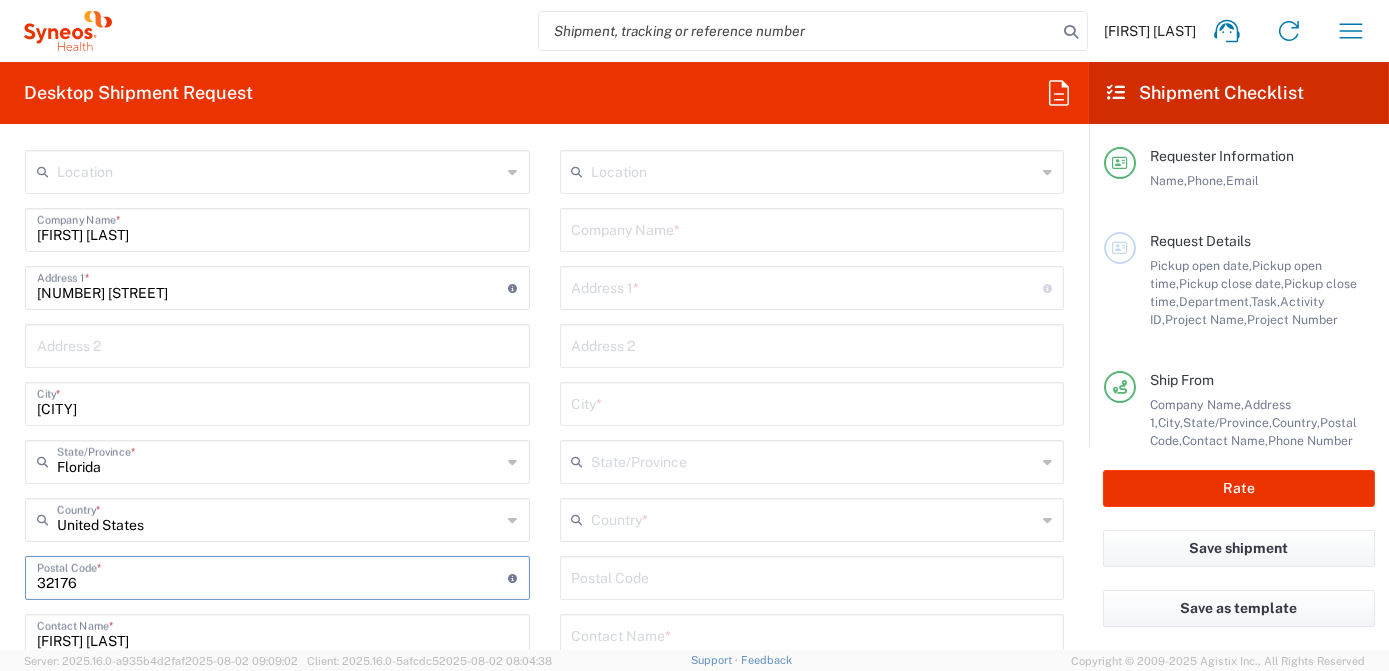 click on "[NUMBER] [STREET]" at bounding box center (273, 286) 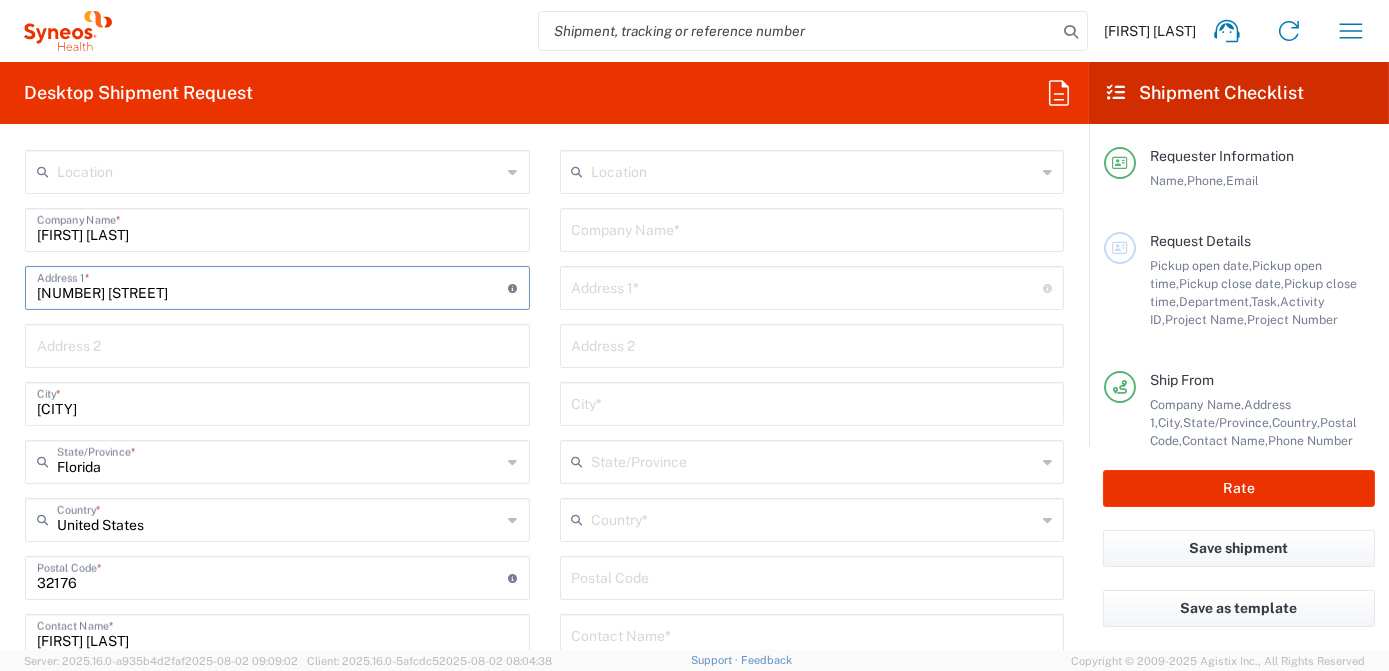 click on "[FIRST] [LAST]" at bounding box center (277, 228) 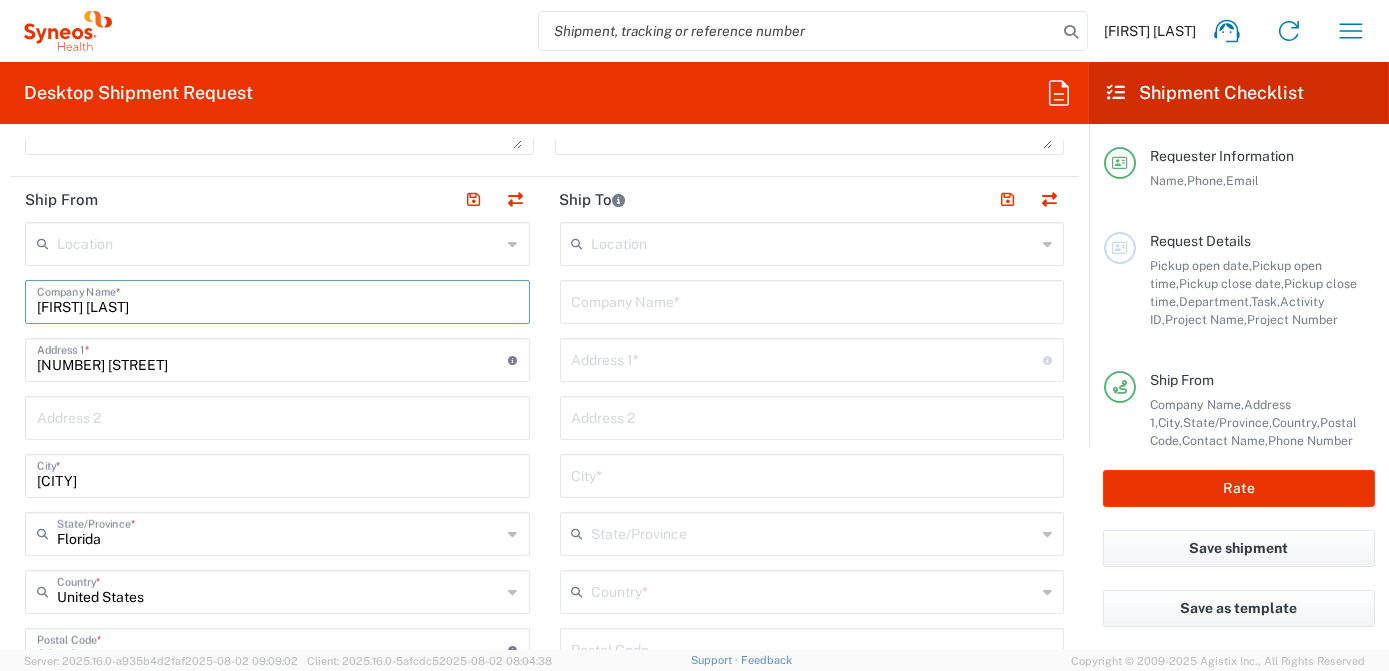 scroll, scrollTop: 636, scrollLeft: 0, axis: vertical 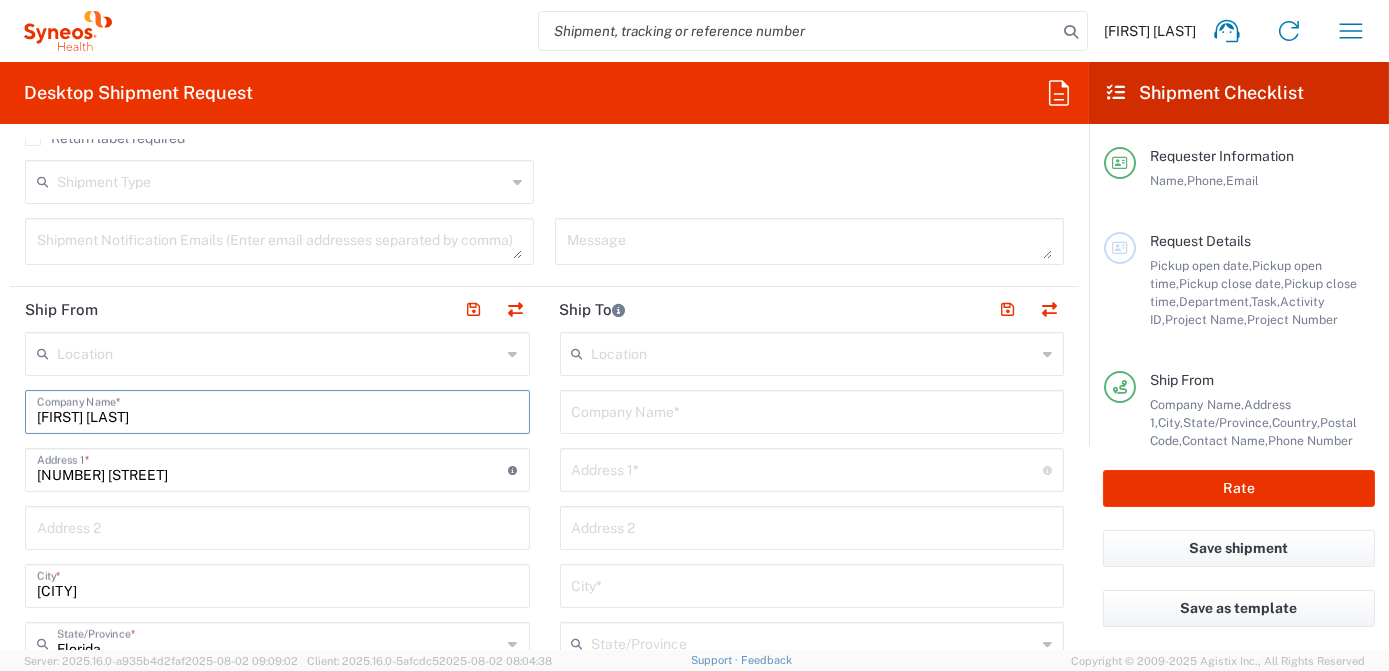 click at bounding box center (812, 410) 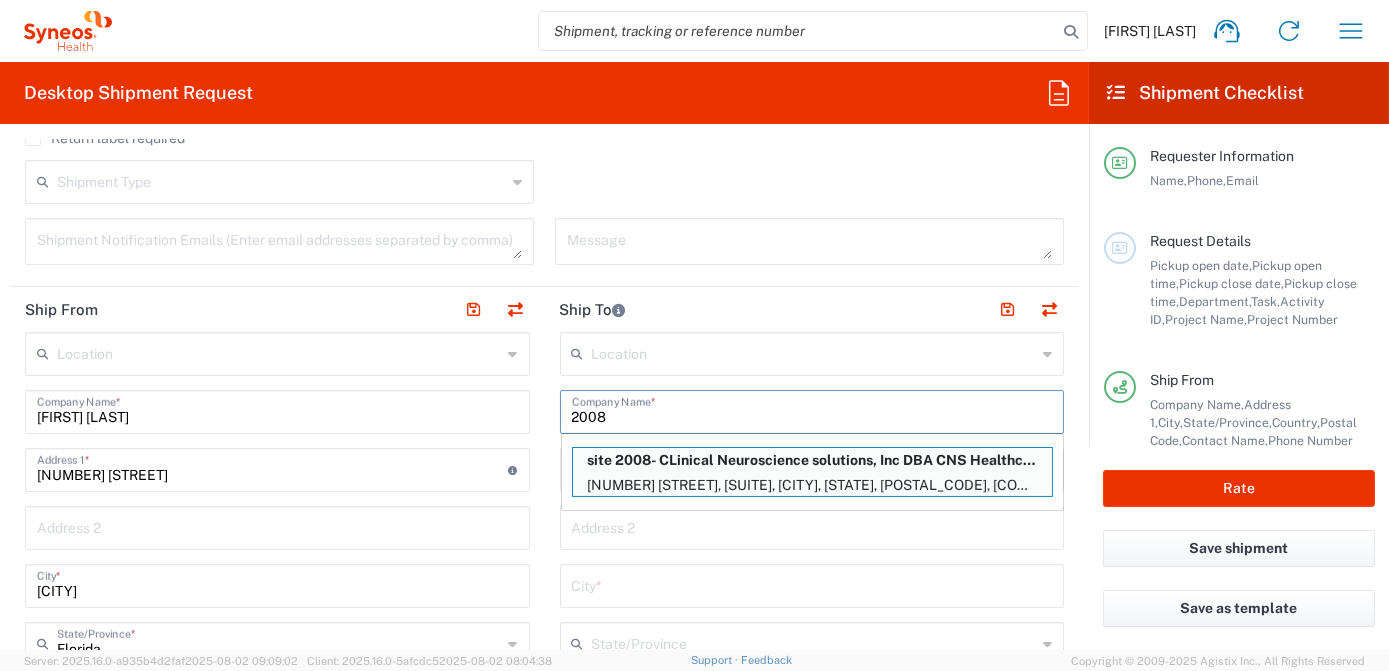 click on "site 2008-  CLinical Neuroscience solutions, Inc DBA CNS Healthcare Orlando ([LAST])" at bounding box center [812, 460] 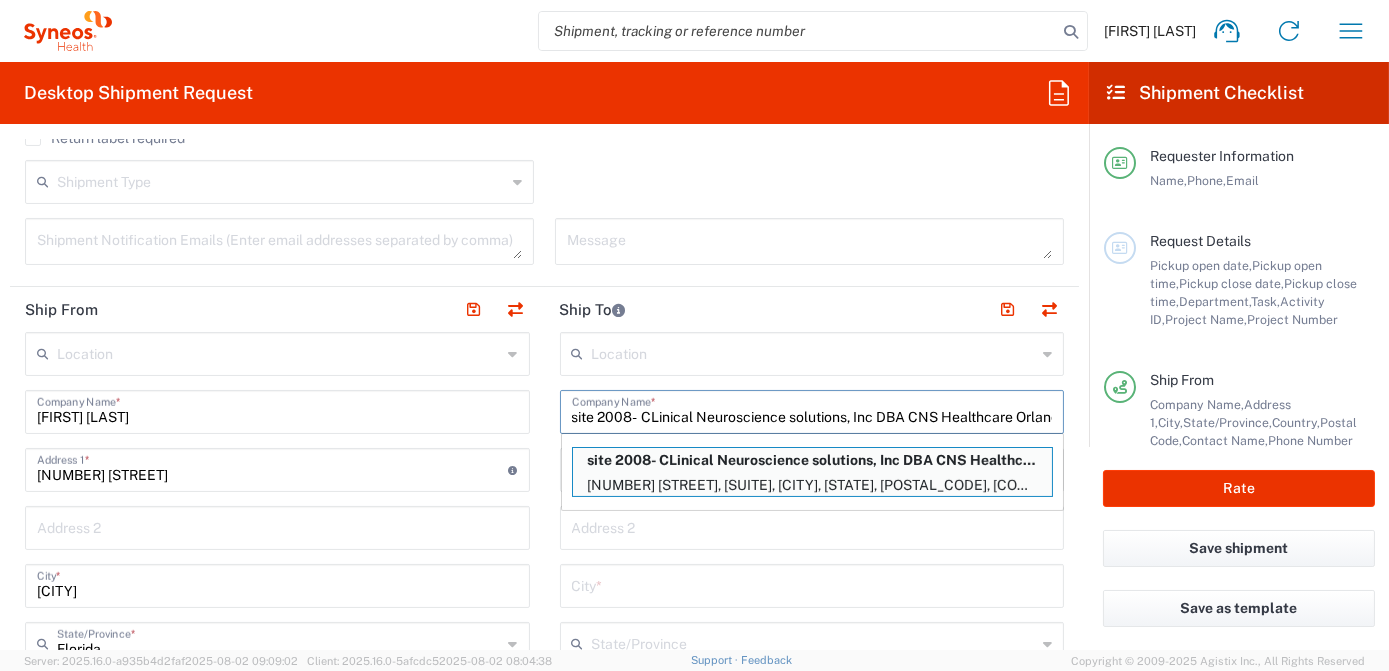 type on "[NUMBER] [STREET], [SUITE]" 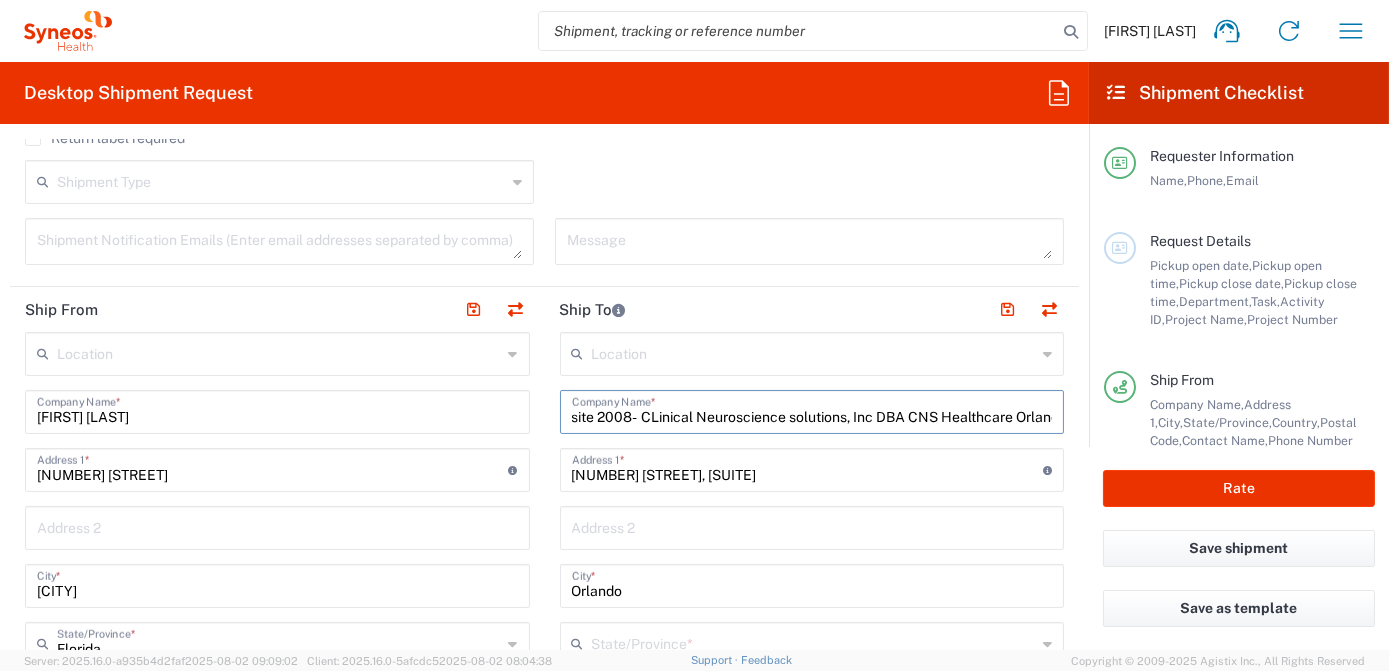 scroll, scrollTop: 0, scrollLeft: 26, axis: horizontal 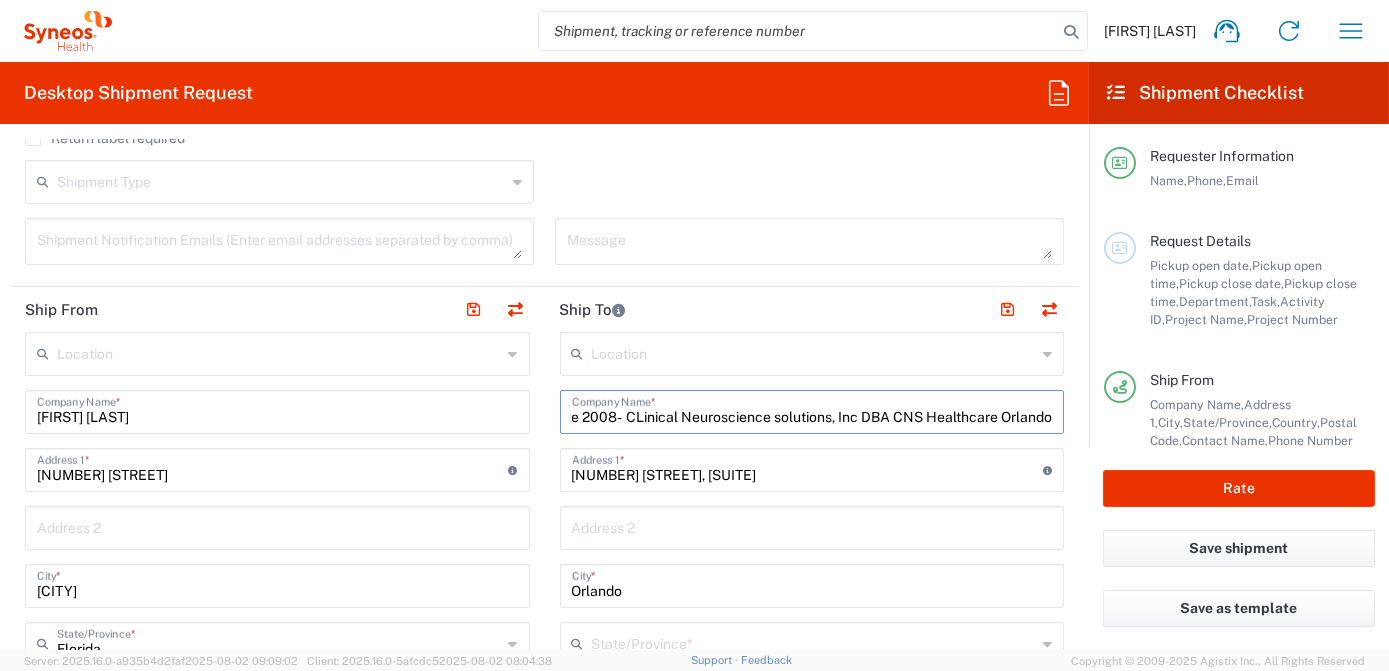 type on "Florida" 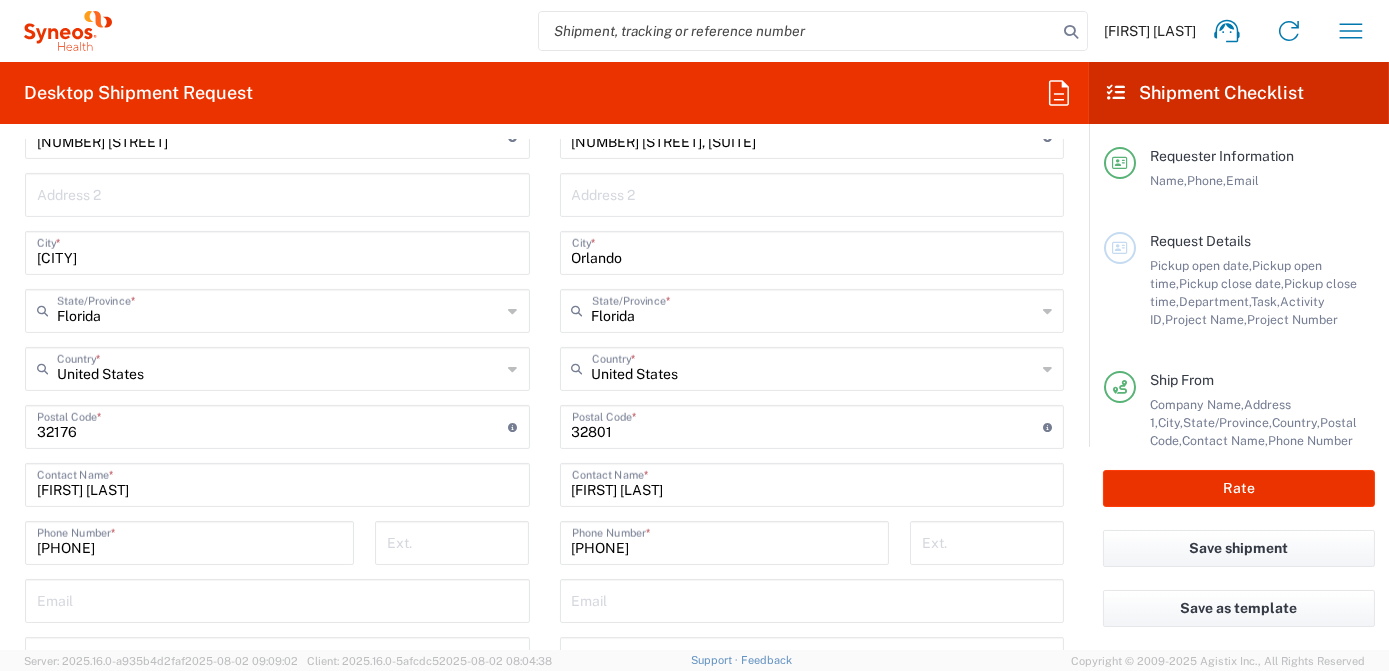 scroll, scrollTop: 1000, scrollLeft: 0, axis: vertical 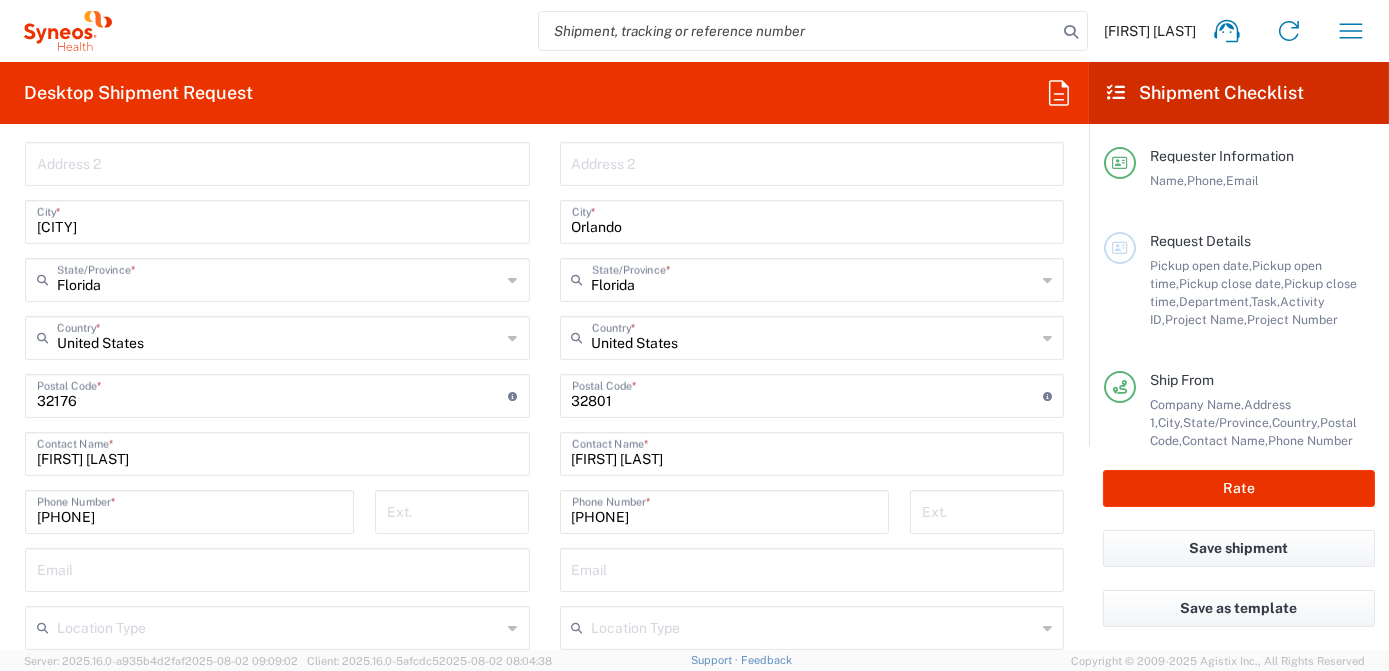 click on "[FIRST] [LAST]" at bounding box center (812, 452) 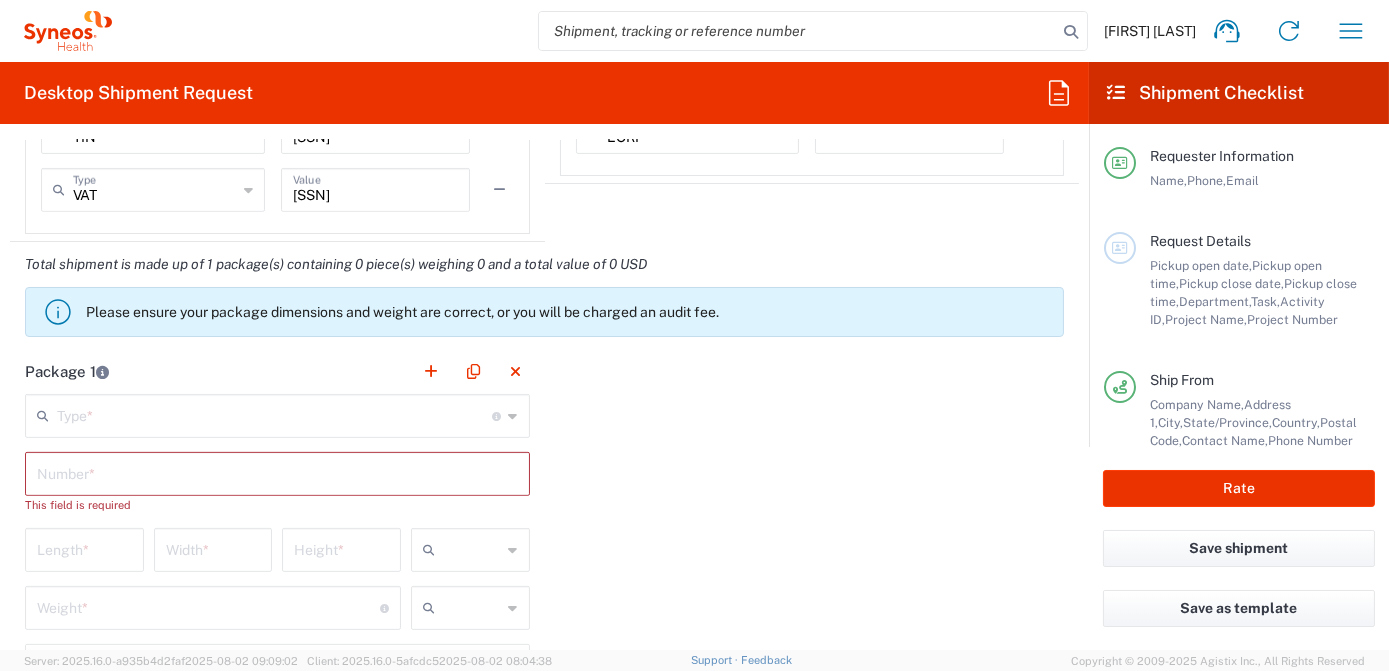 scroll, scrollTop: 1636, scrollLeft: 0, axis: vertical 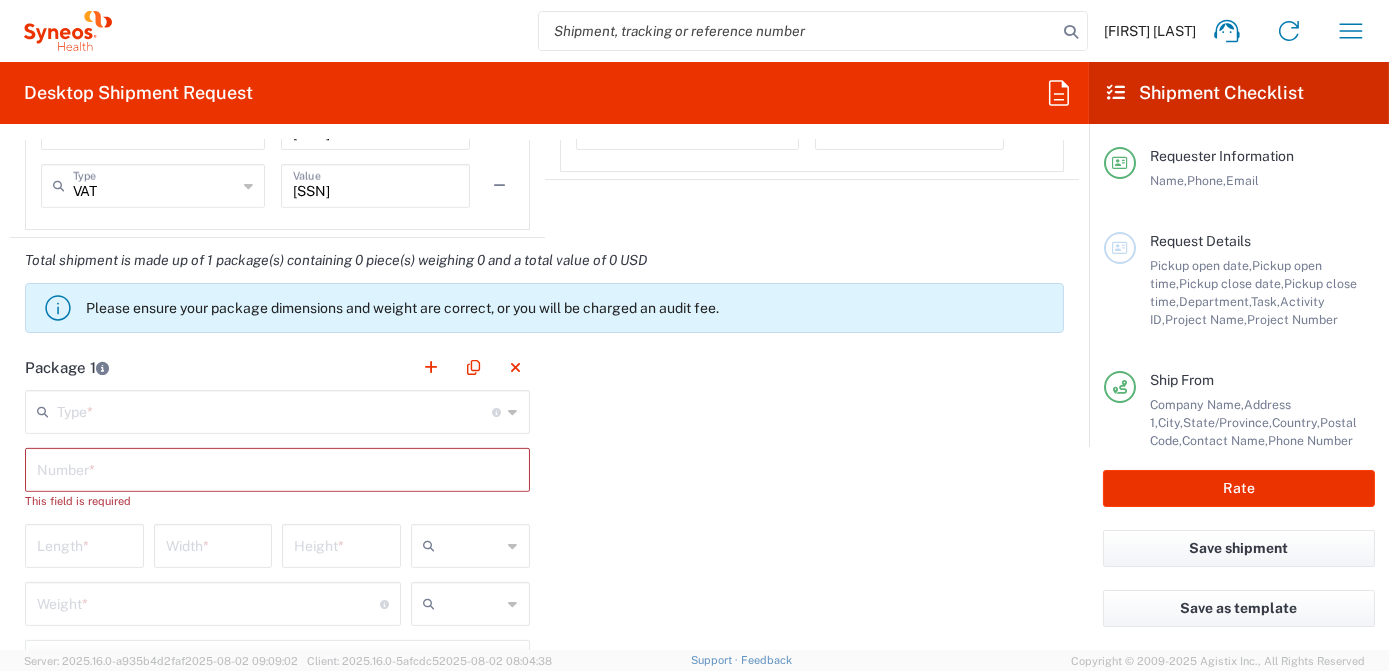 click at bounding box center [277, 468] 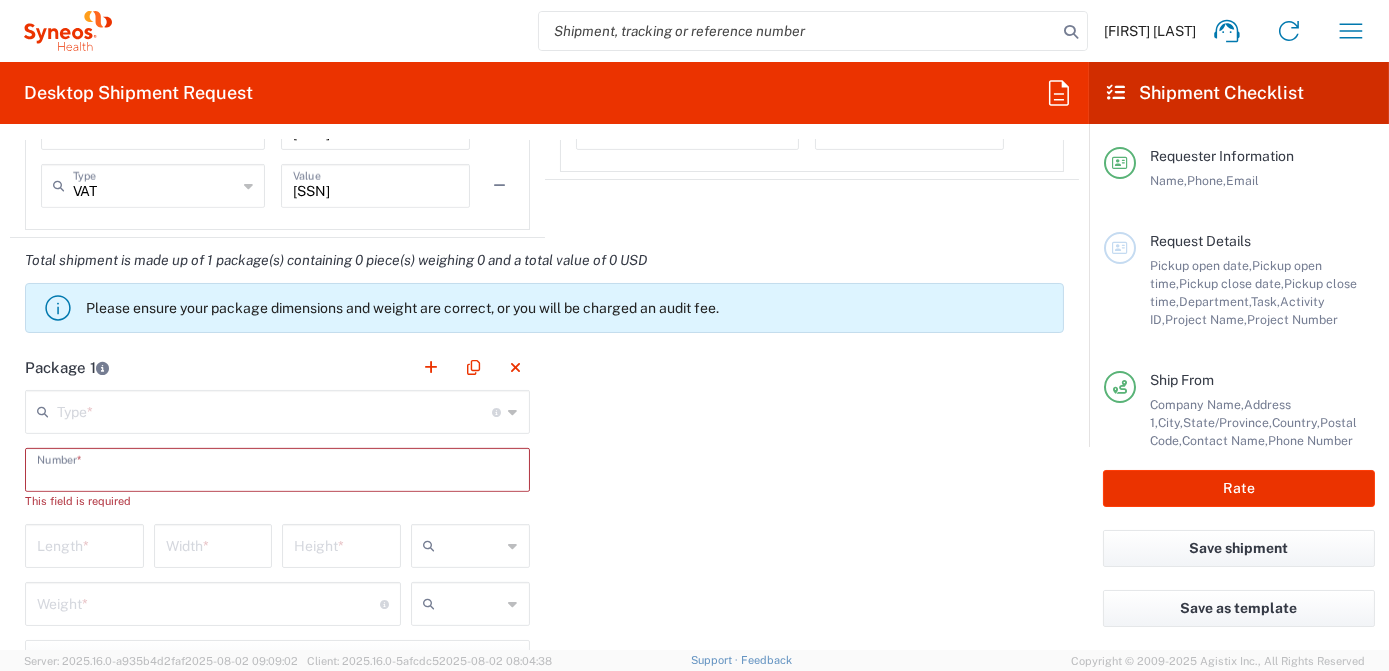 click at bounding box center [275, 410] 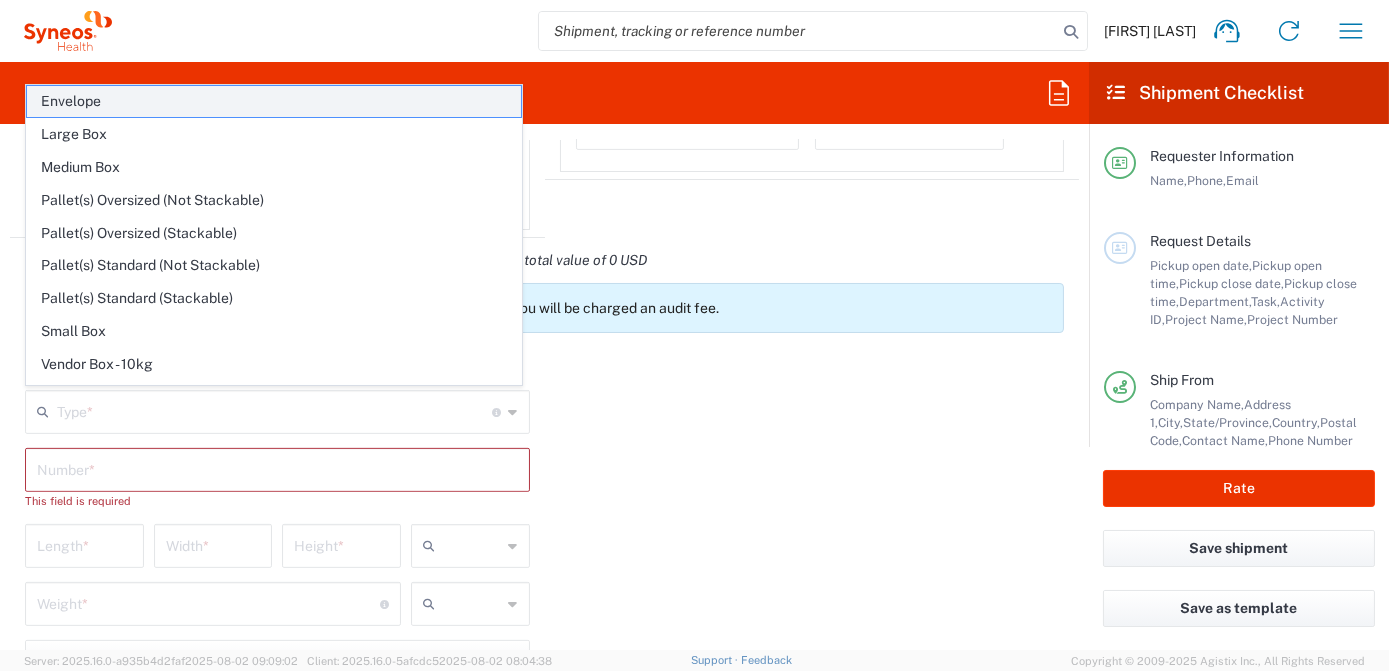 click on "Envelope" 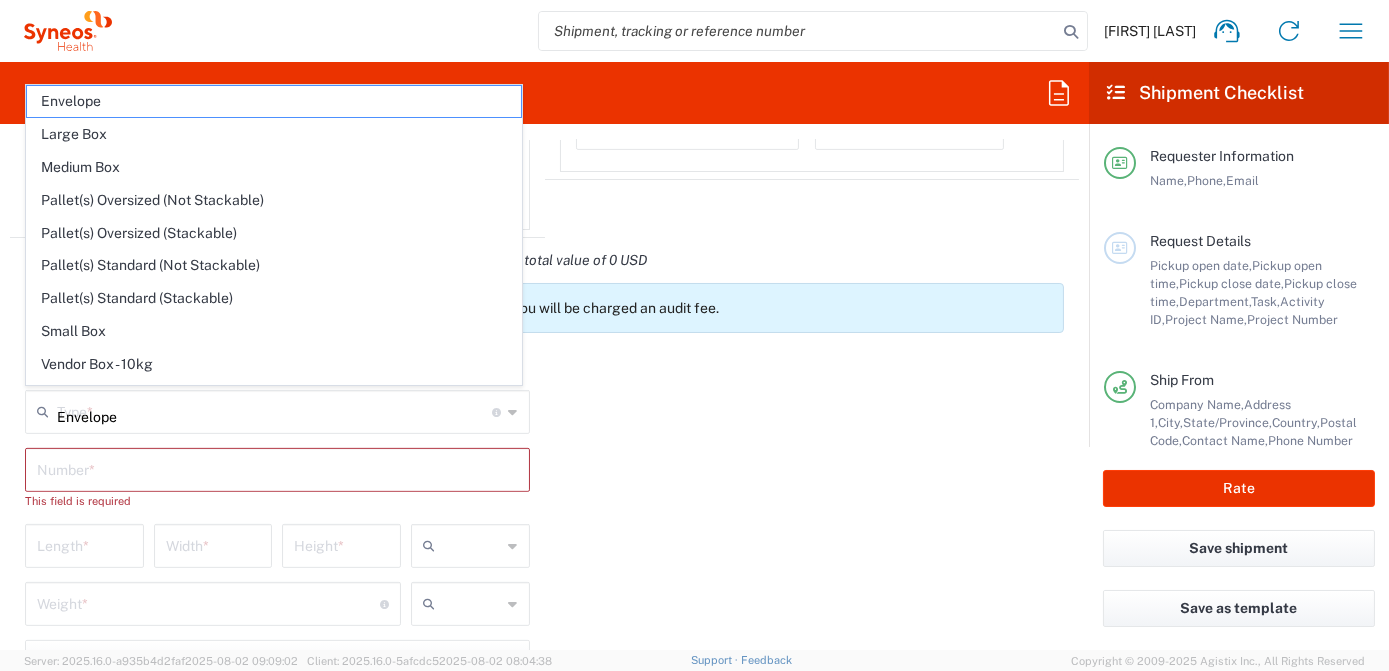 type on "1" 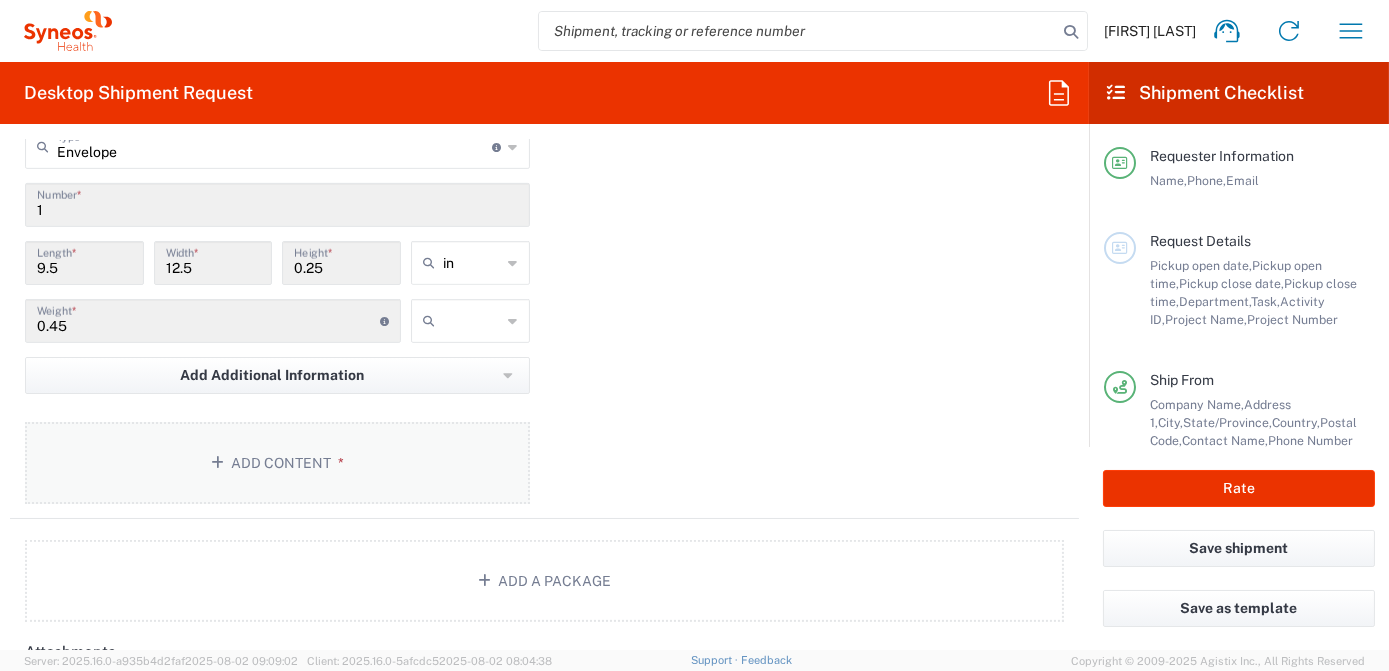 scroll, scrollTop: 1909, scrollLeft: 0, axis: vertical 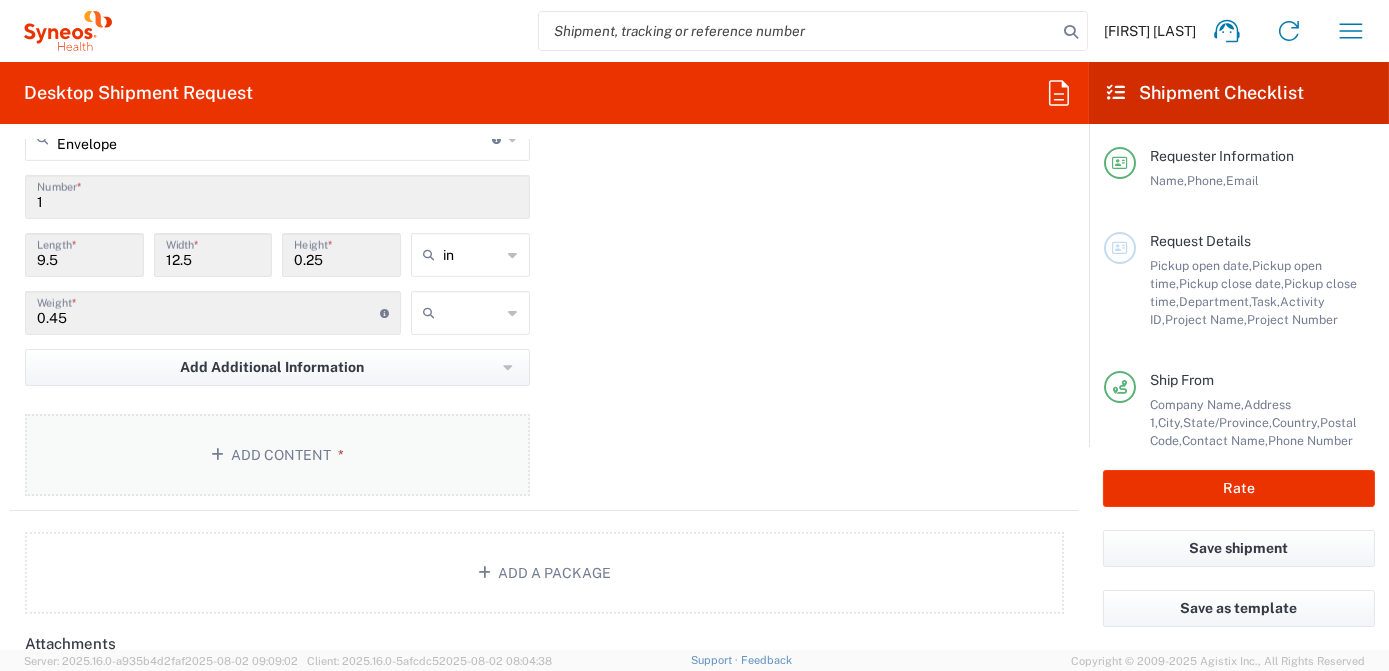 click on "Add Content *" 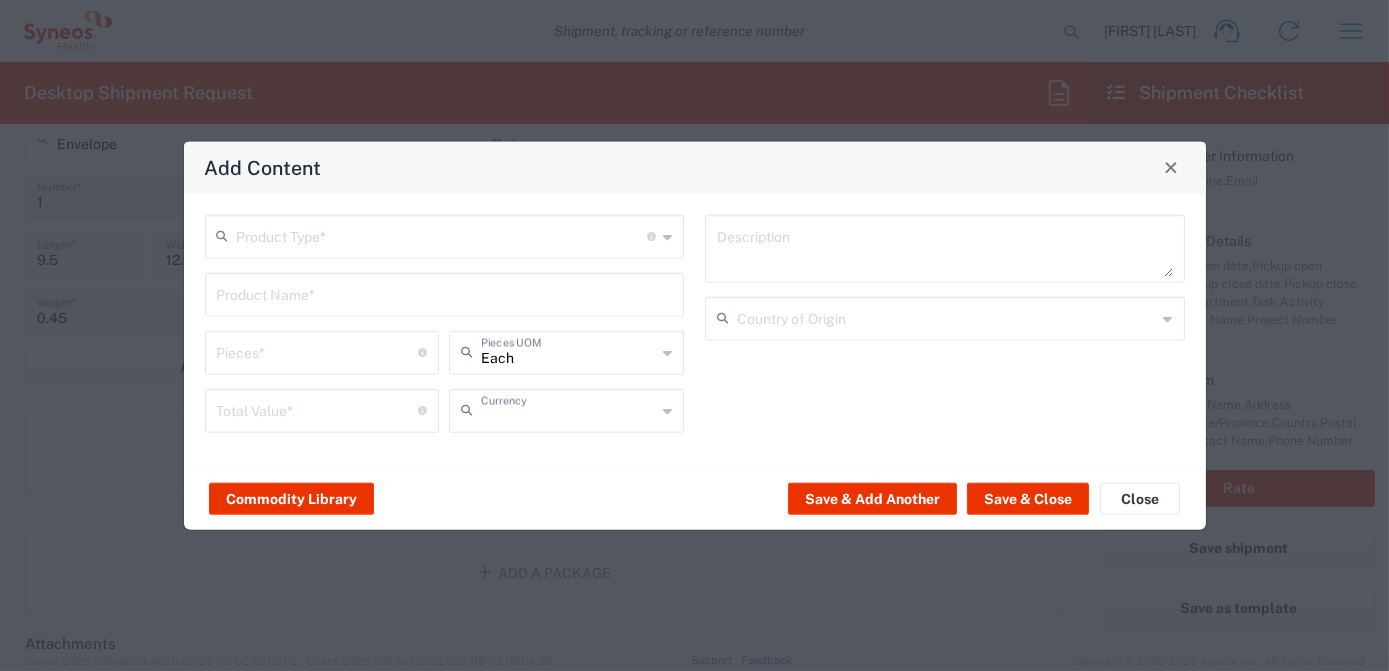 type on "US Dollar" 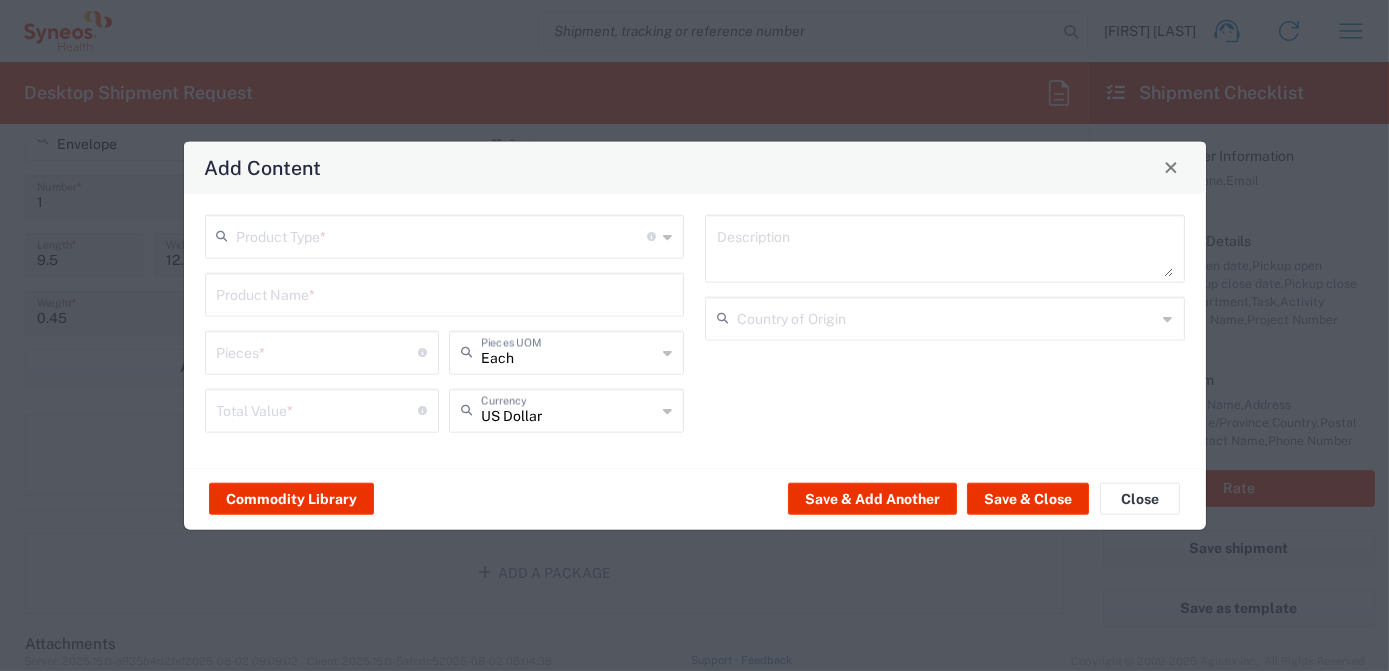 click at bounding box center [442, 234] 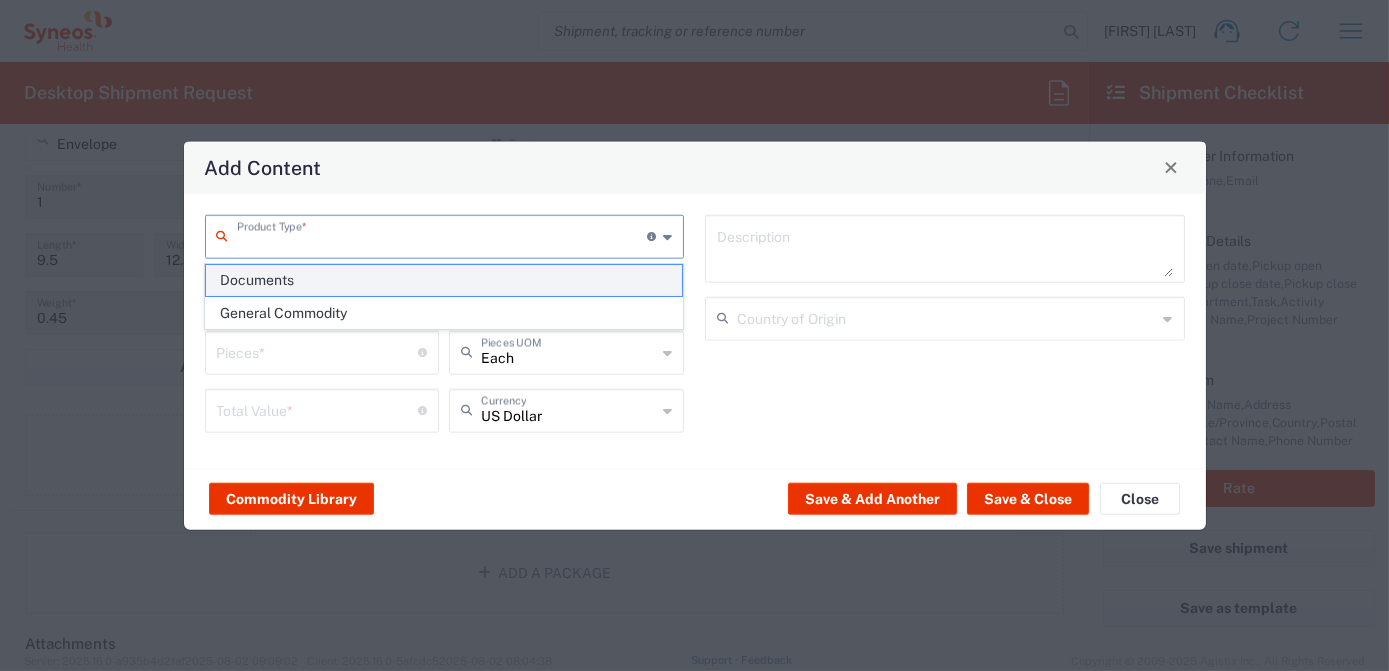 click on "Documents" 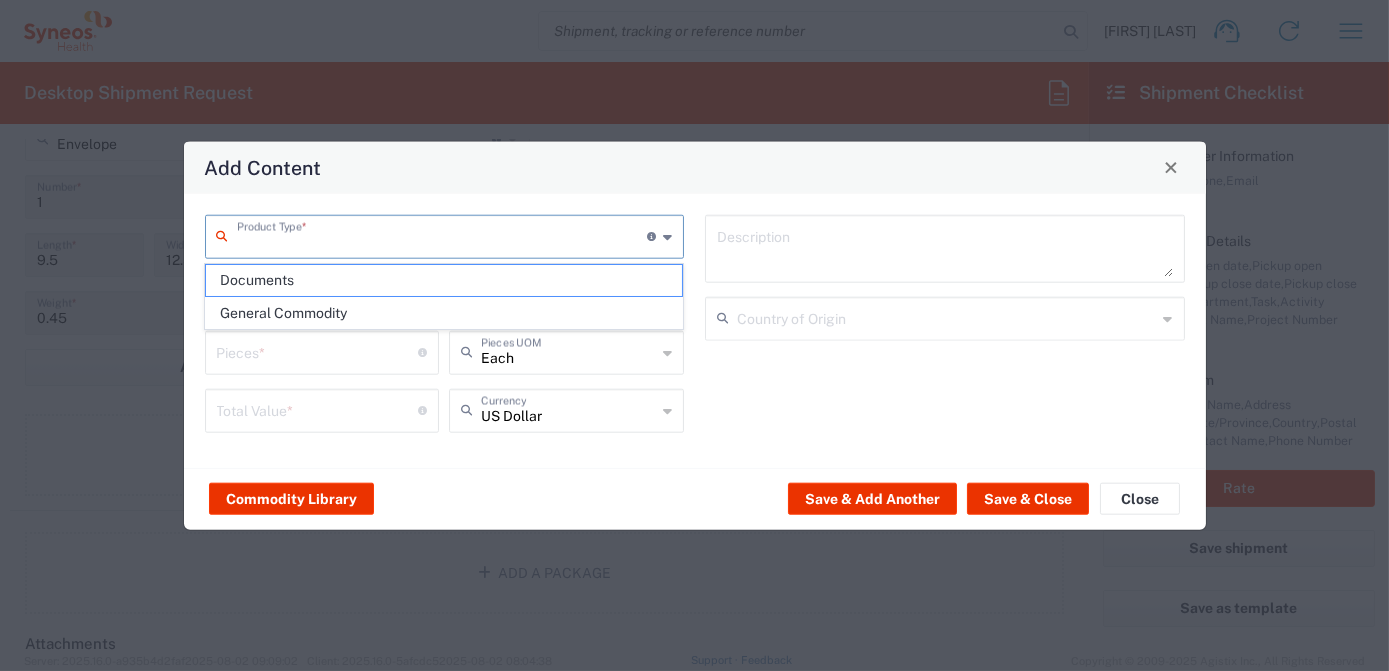 type on "Documents" 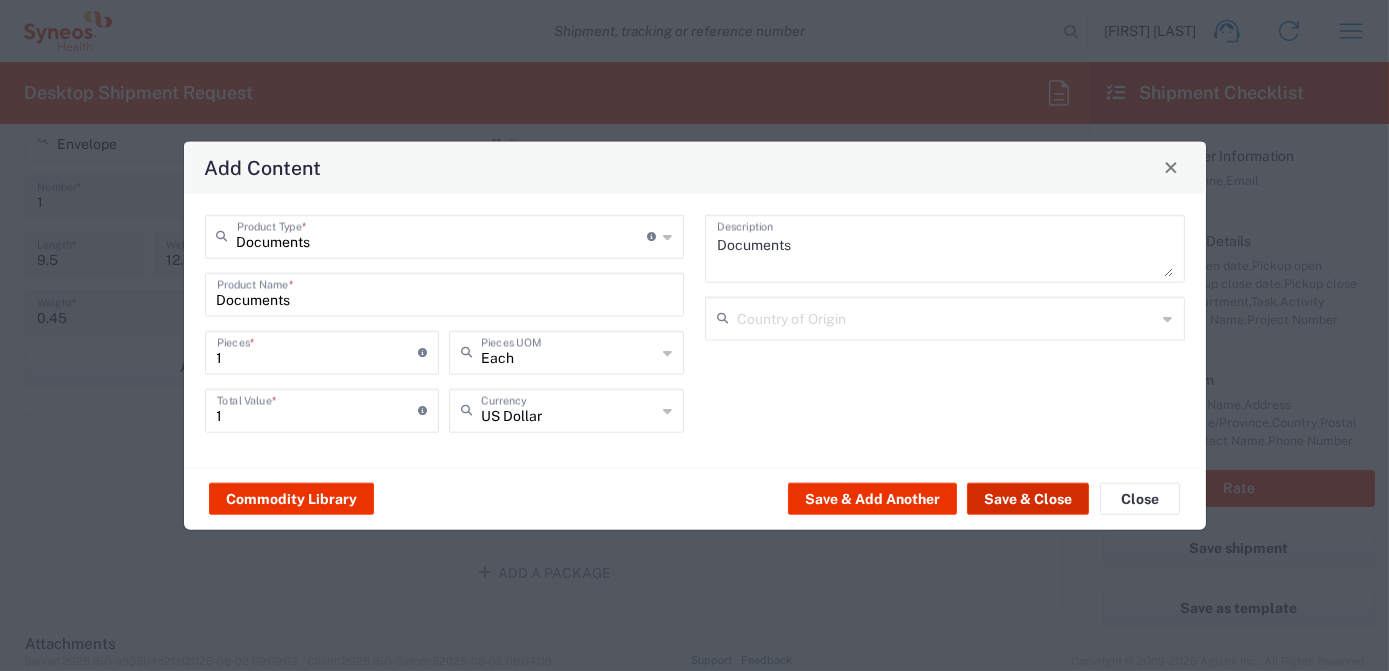 click on "Save & Close" 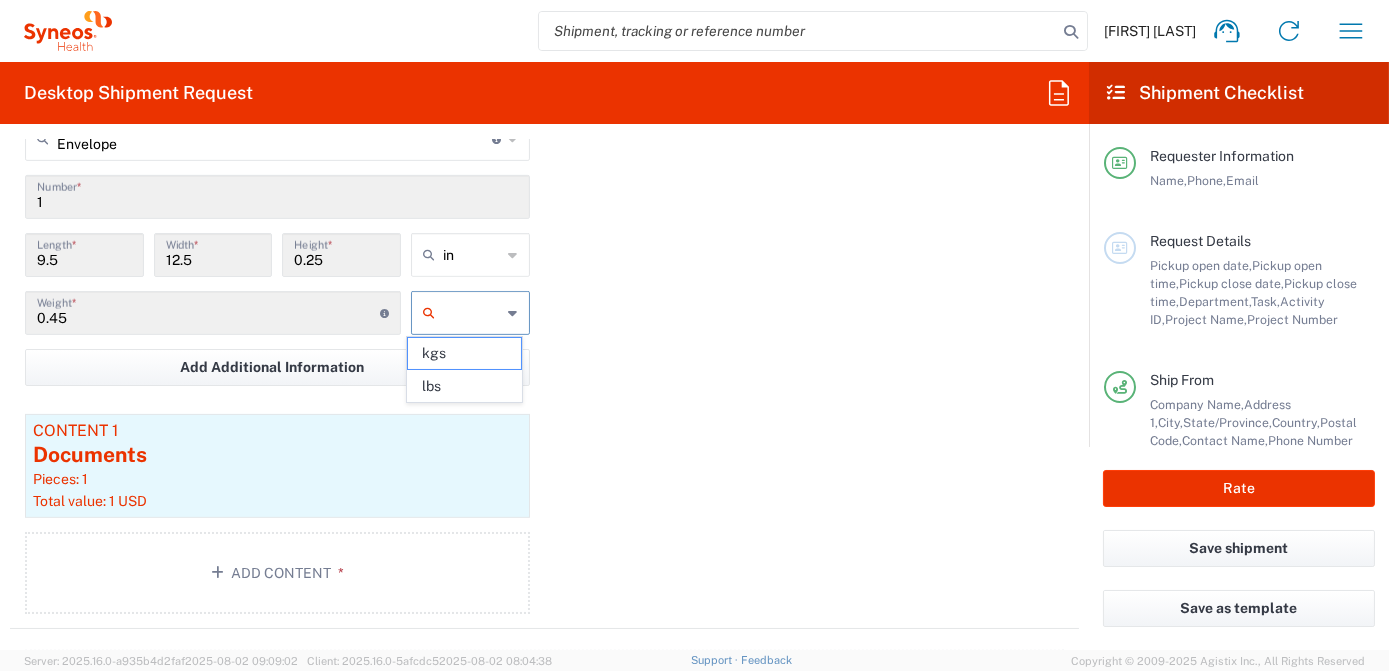 click at bounding box center (472, 313) 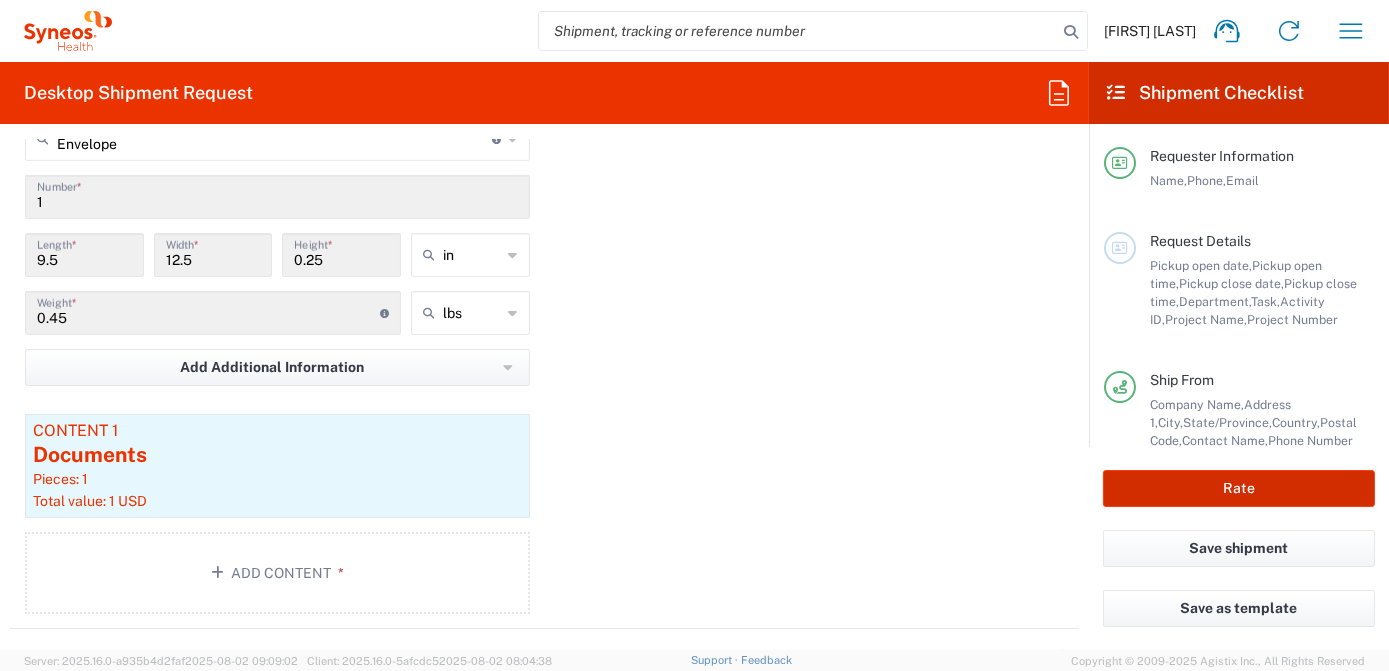 click on "Rate" 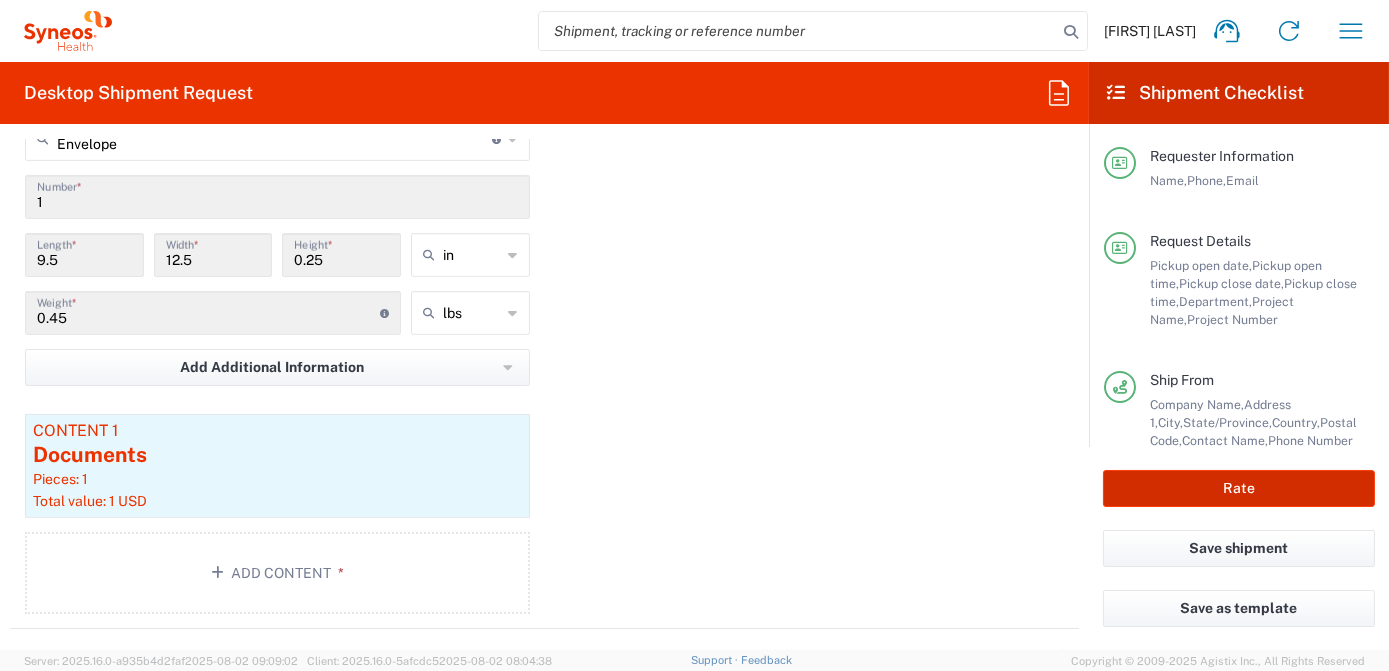 type on "7063334" 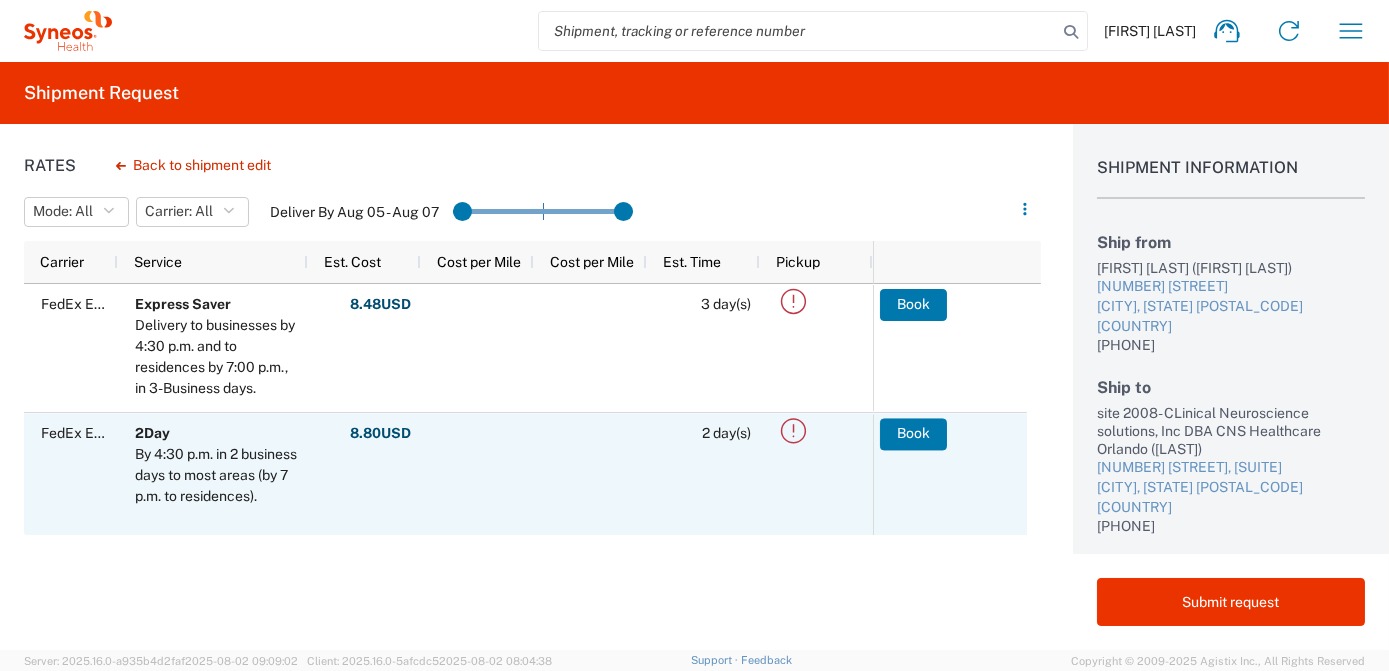 scroll, scrollTop: 63, scrollLeft: 0, axis: vertical 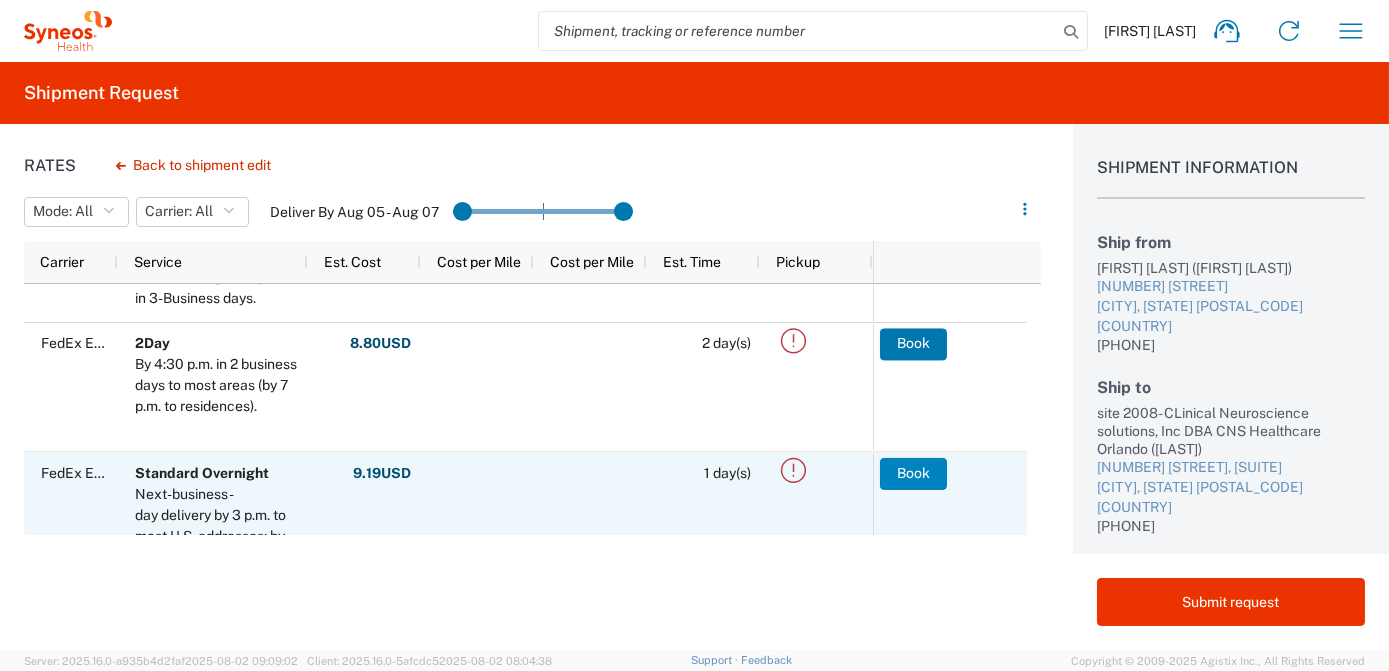 click on "Book" 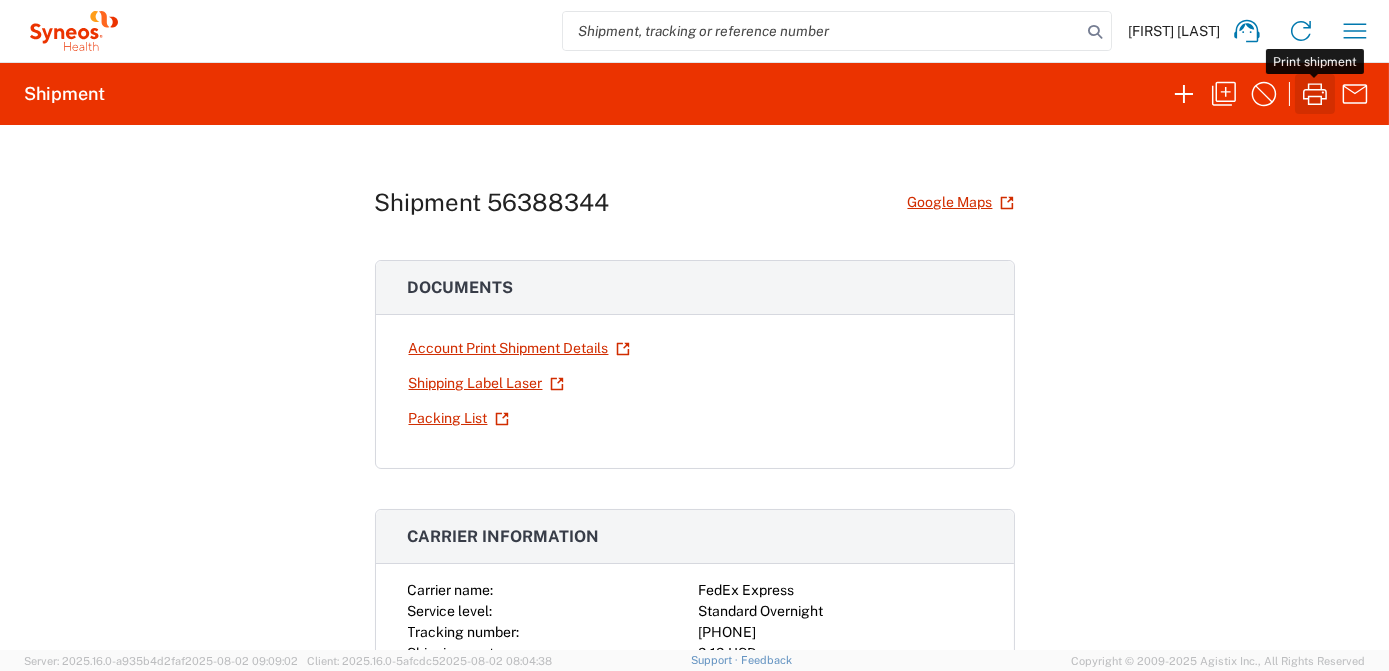 click 